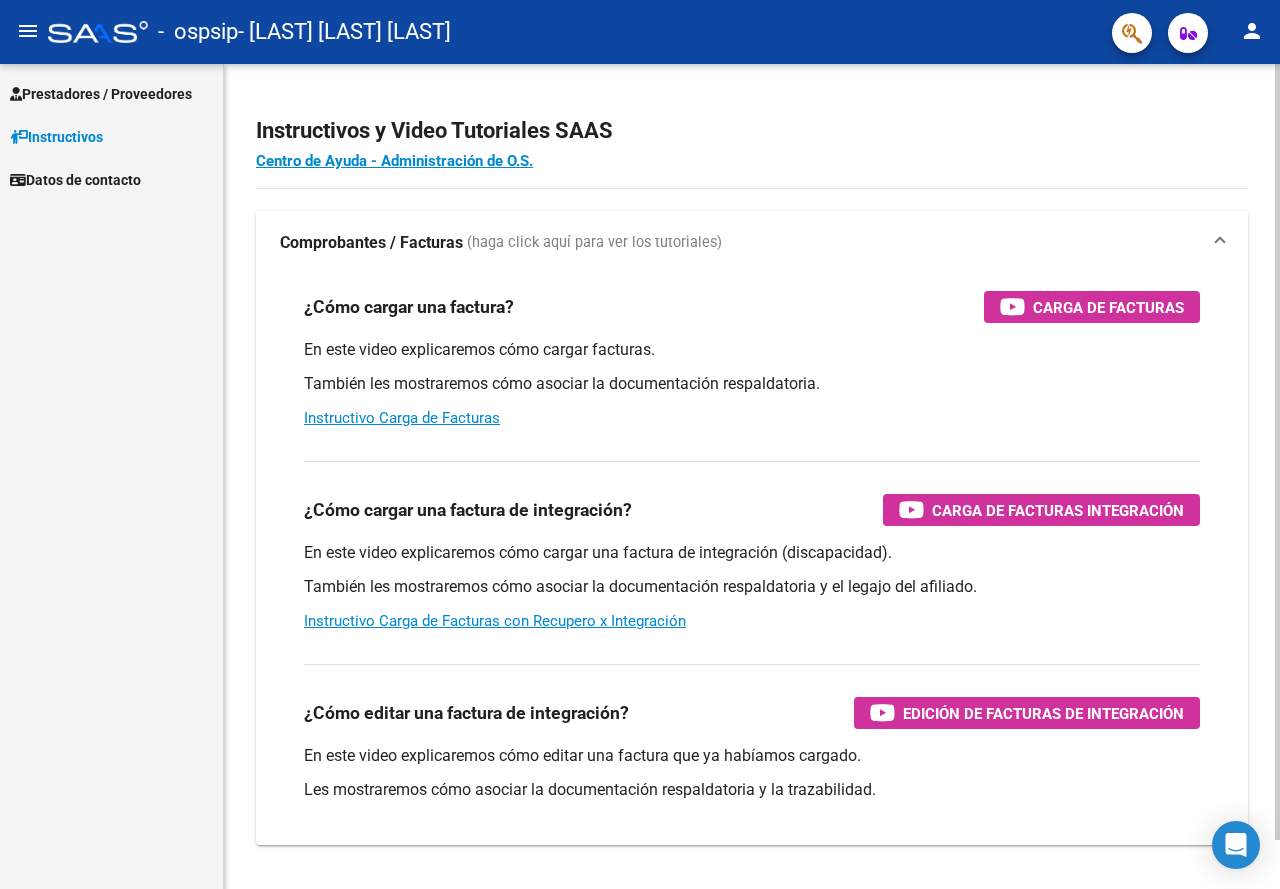 scroll, scrollTop: 0, scrollLeft: 0, axis: both 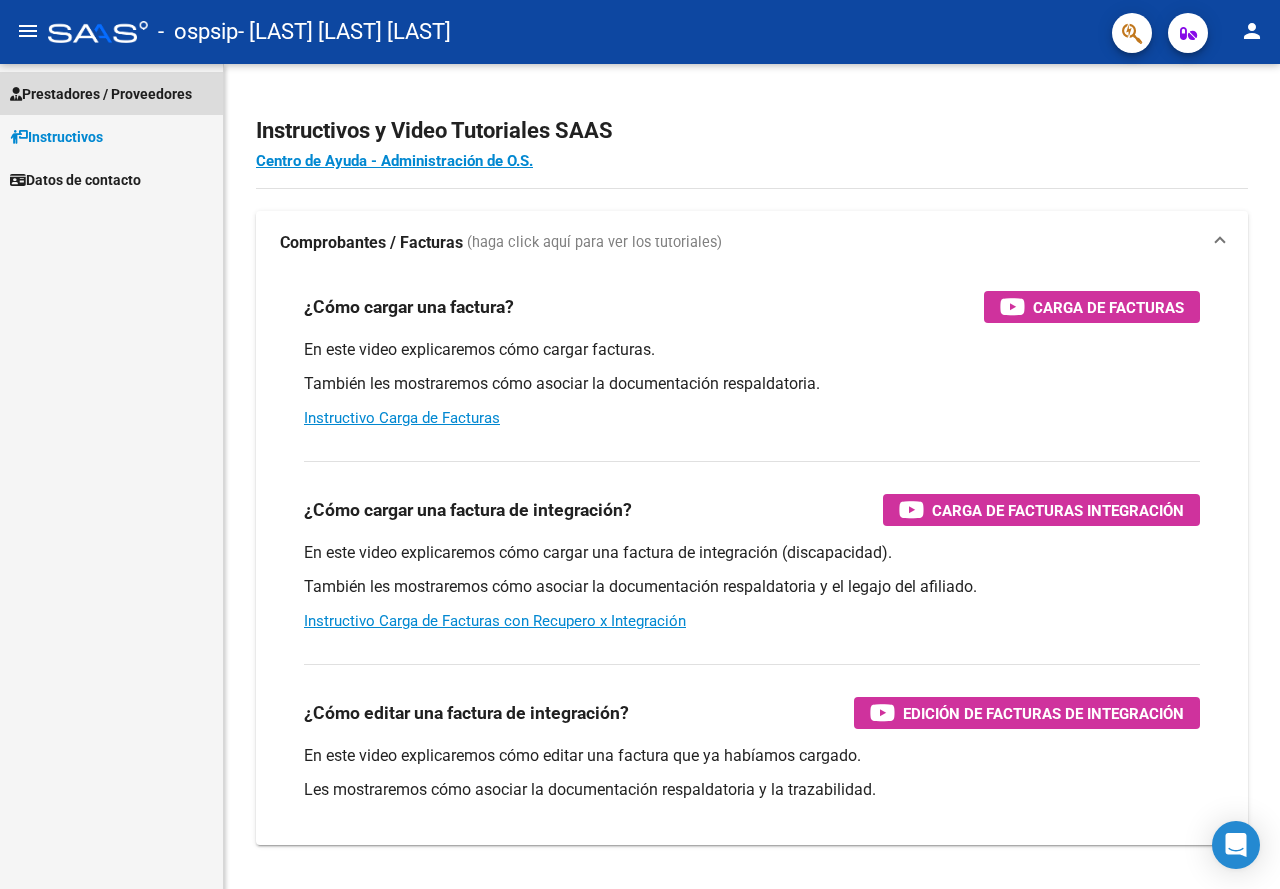 click on "Prestadores / Proveedores" at bounding box center (101, 94) 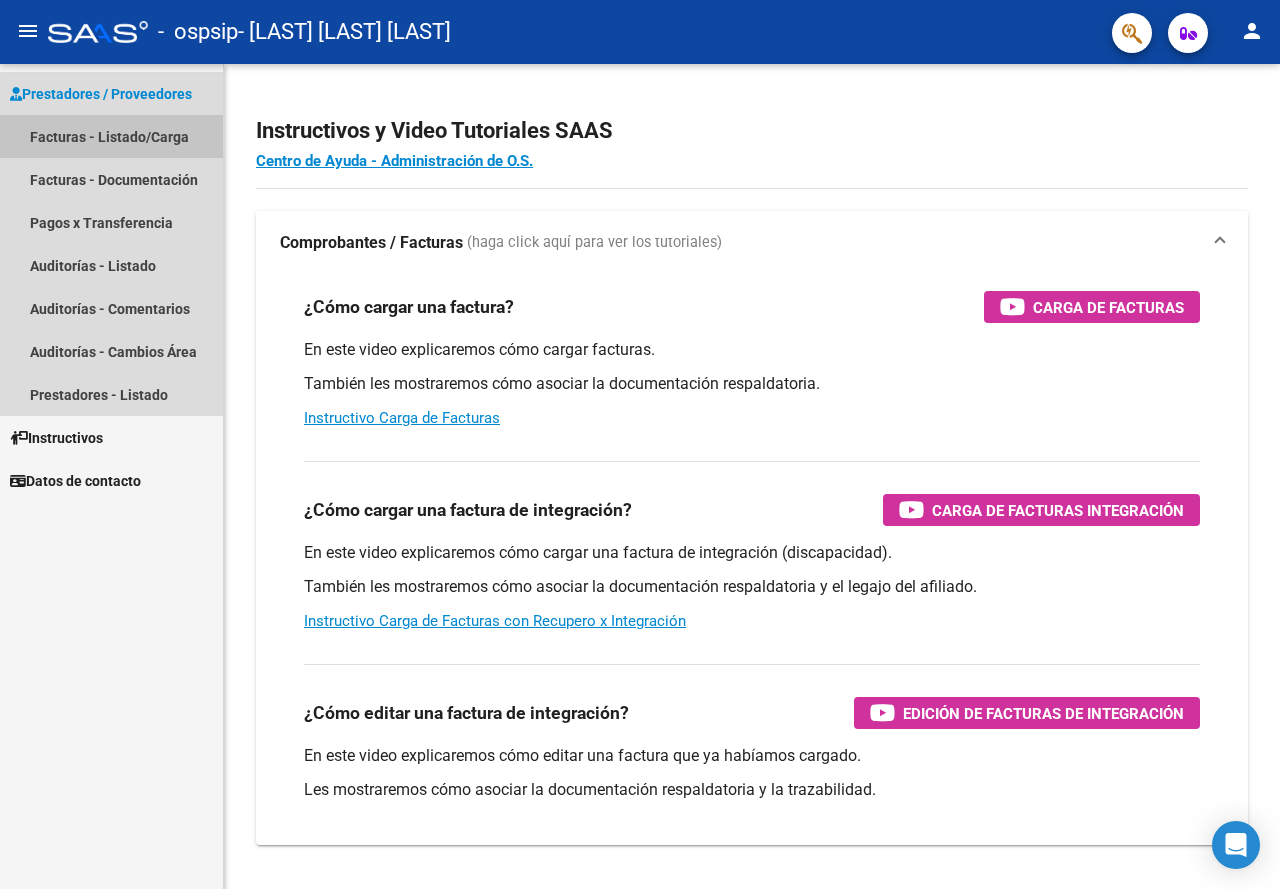click on "Facturas - Listado/Carga" at bounding box center [111, 136] 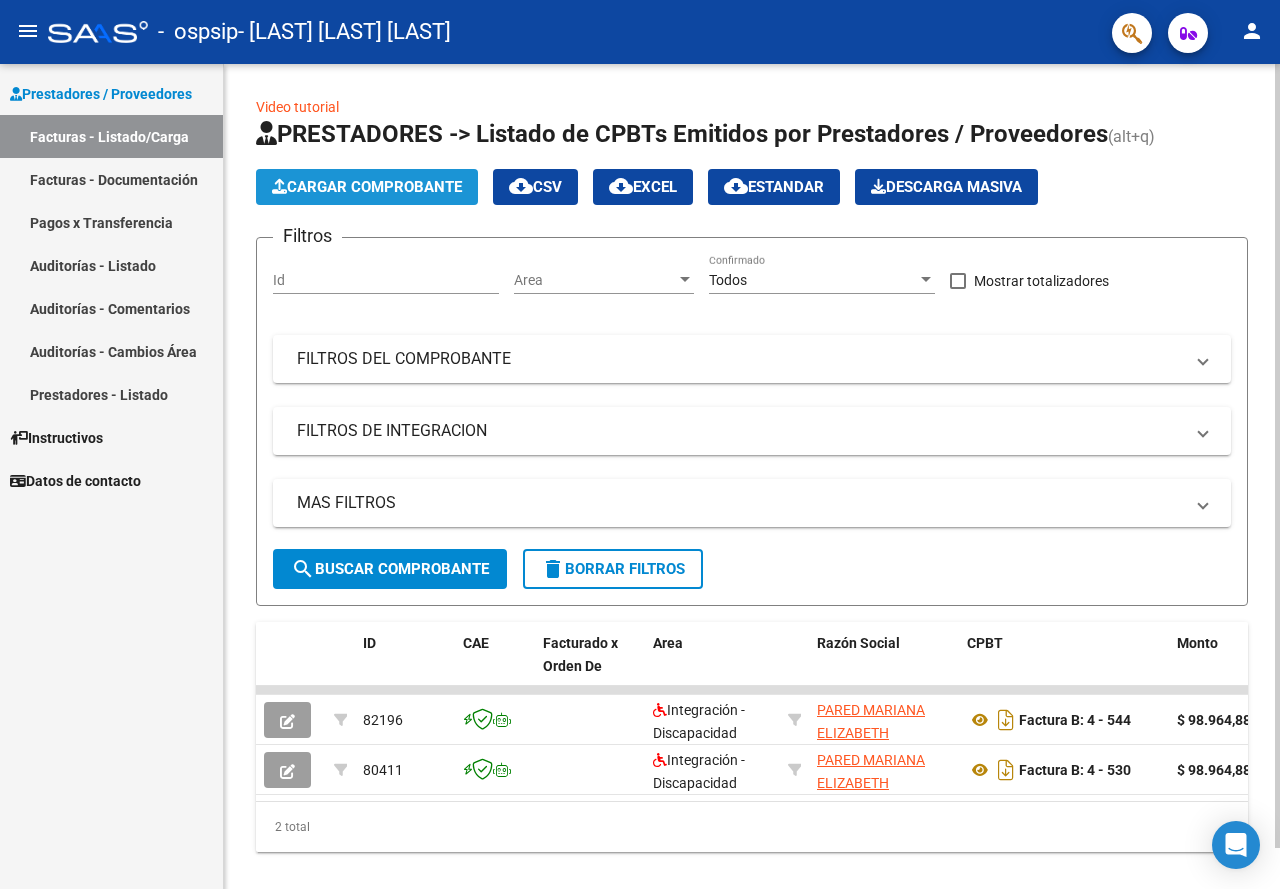click on "Cargar Comprobante" 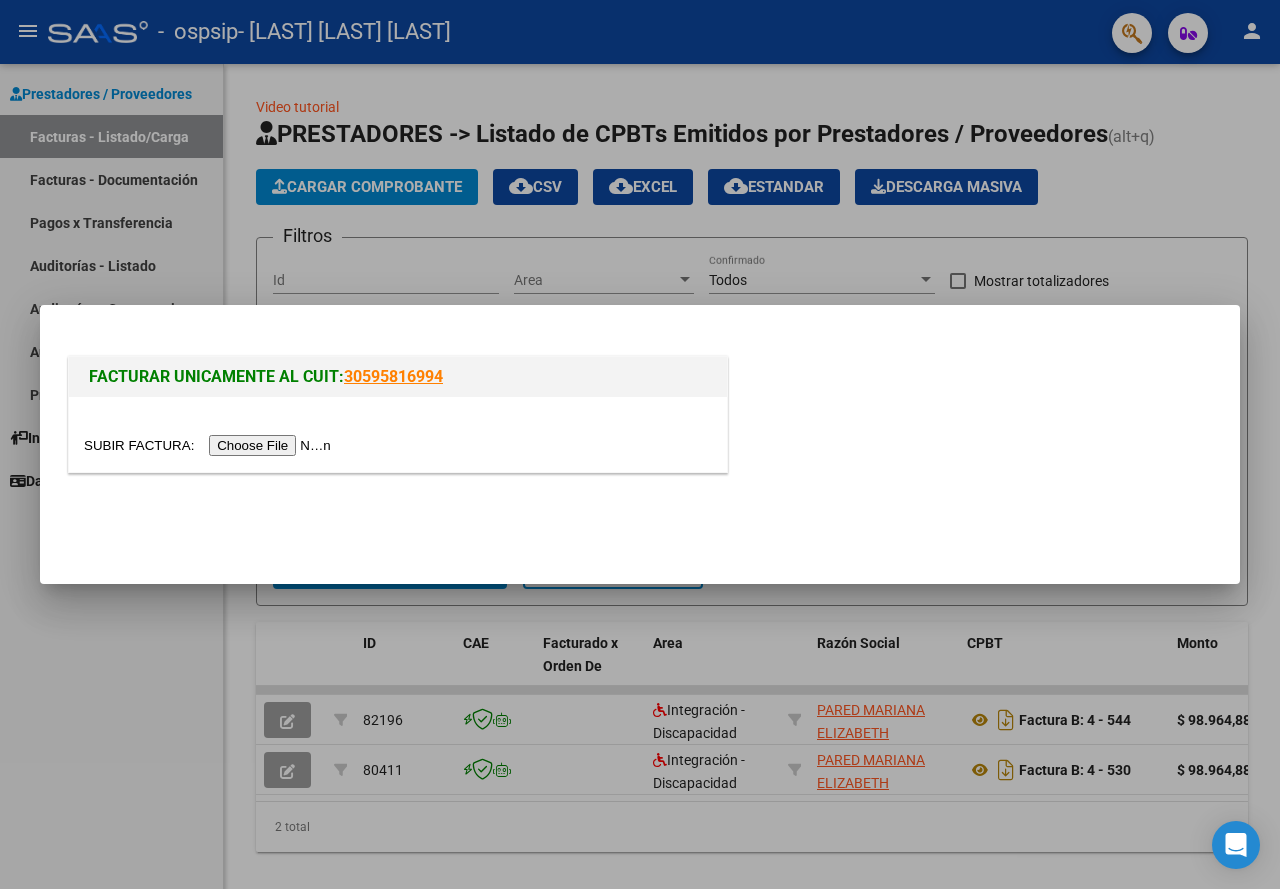click at bounding box center (210, 445) 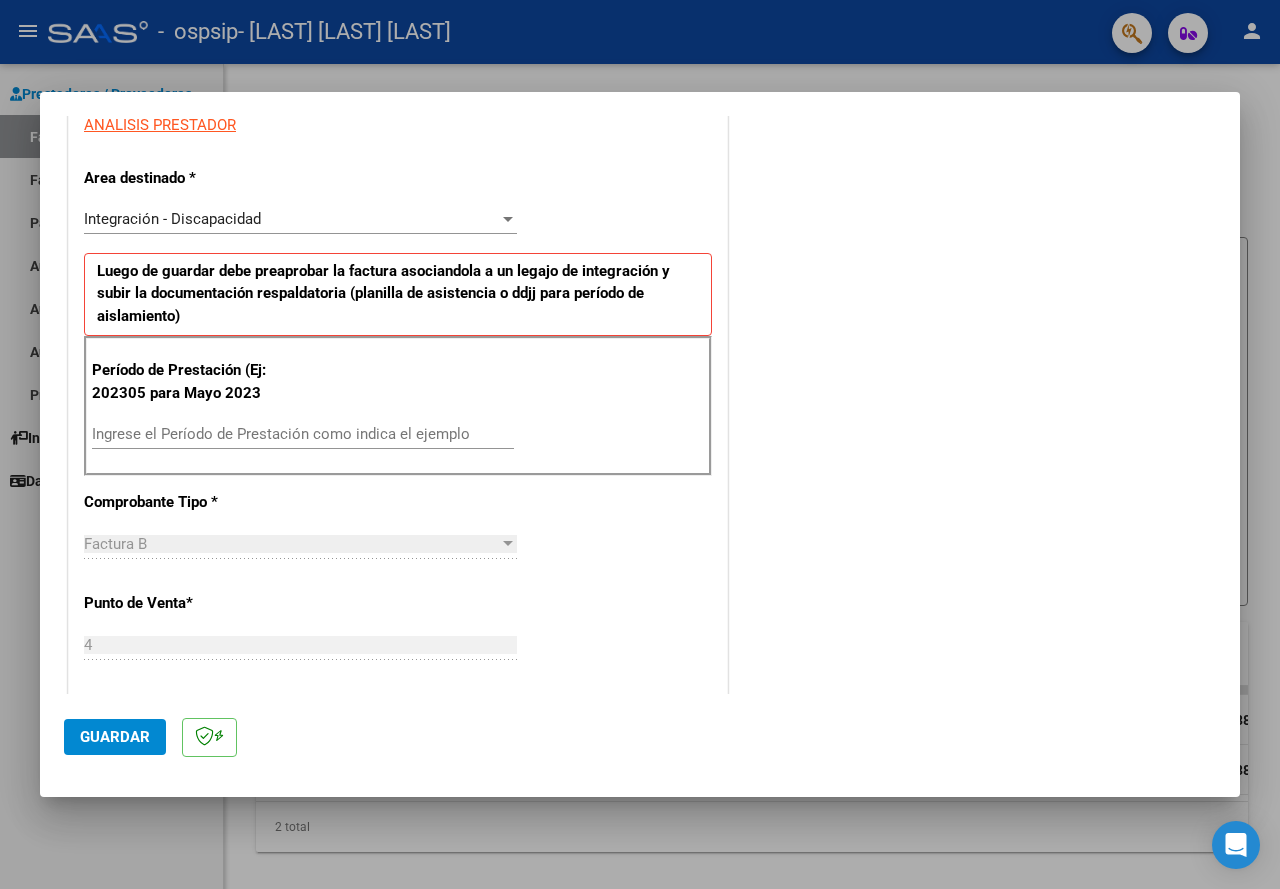 scroll, scrollTop: 400, scrollLeft: 0, axis: vertical 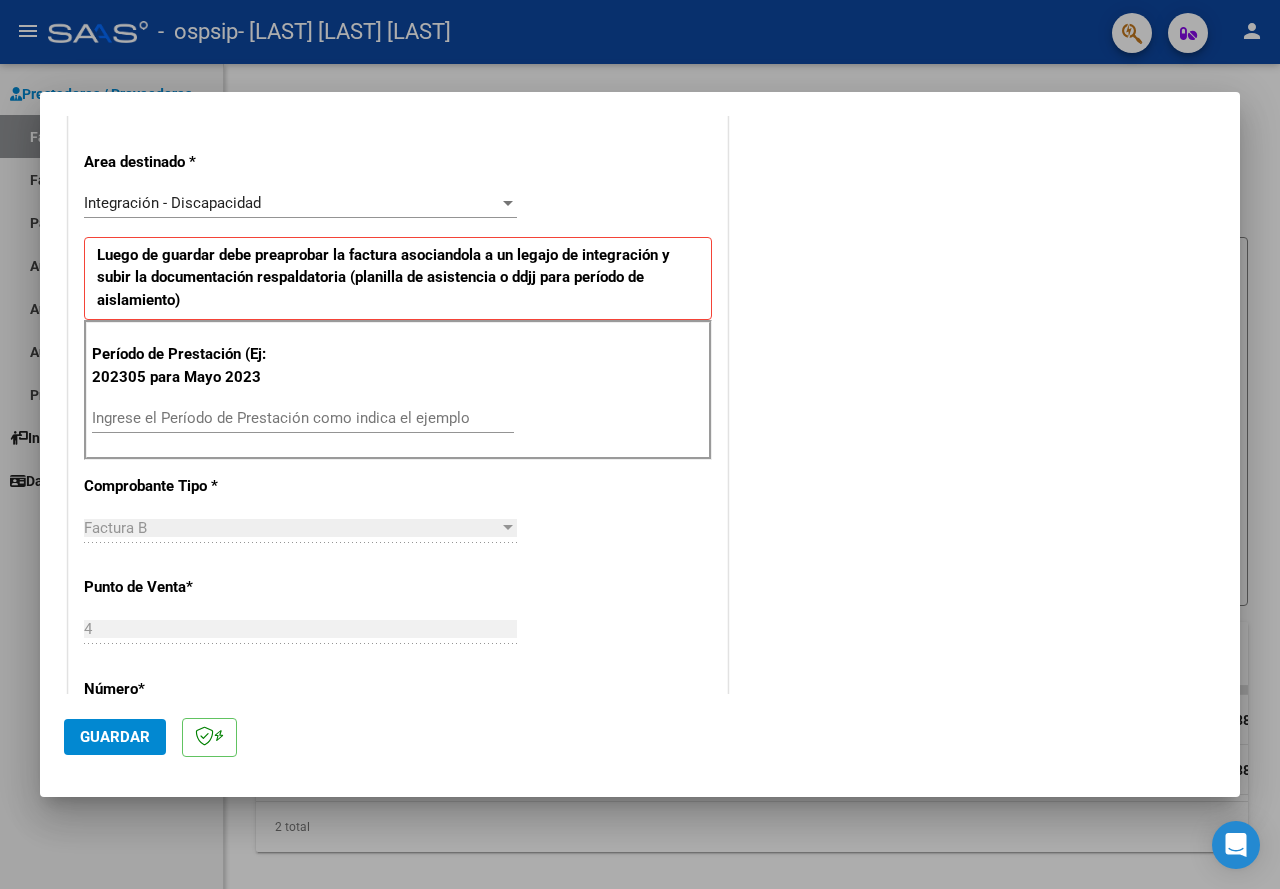 click on "Ingrese el Período de Prestación como indica el ejemplo" at bounding box center [303, 418] 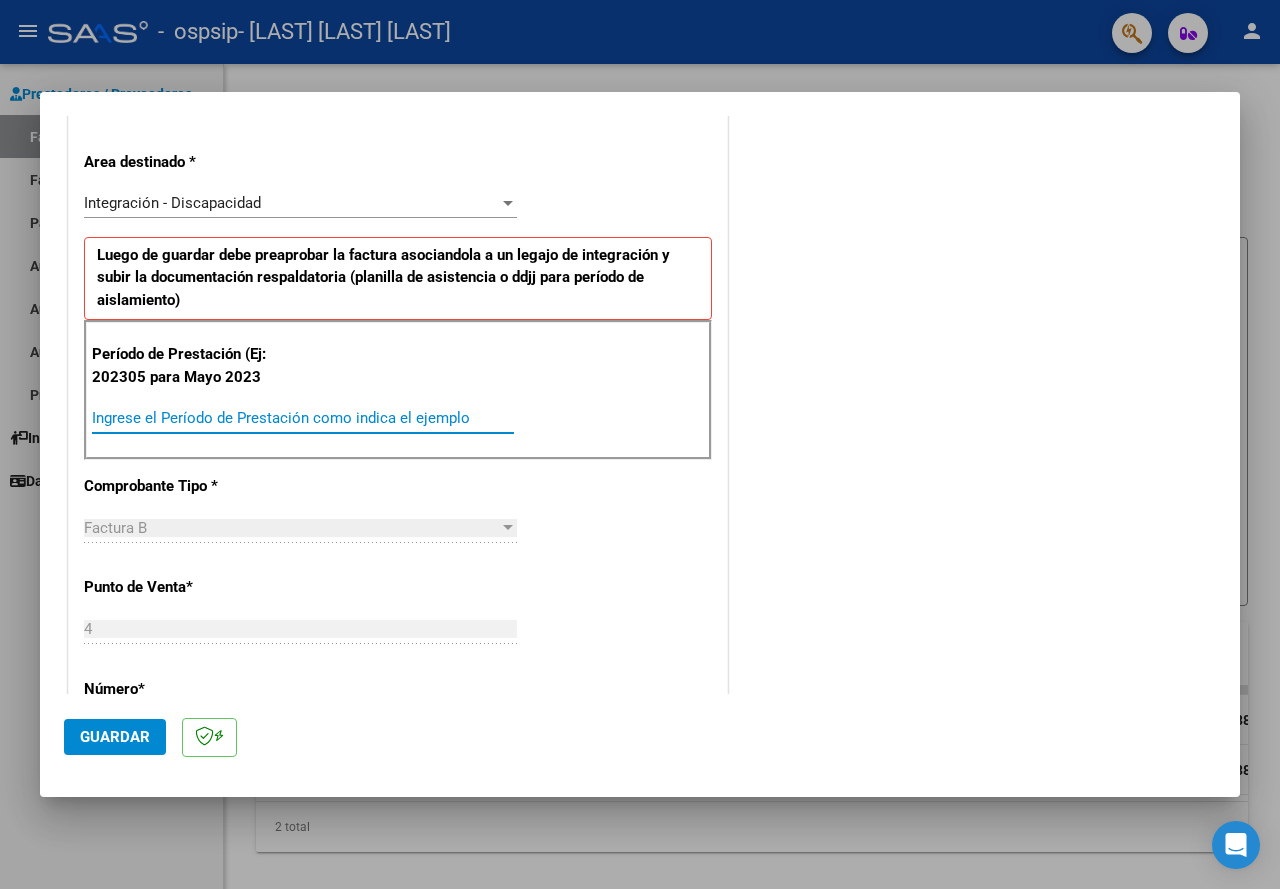click on "Ingrese el Período de Prestación como indica el ejemplo" at bounding box center [303, 418] 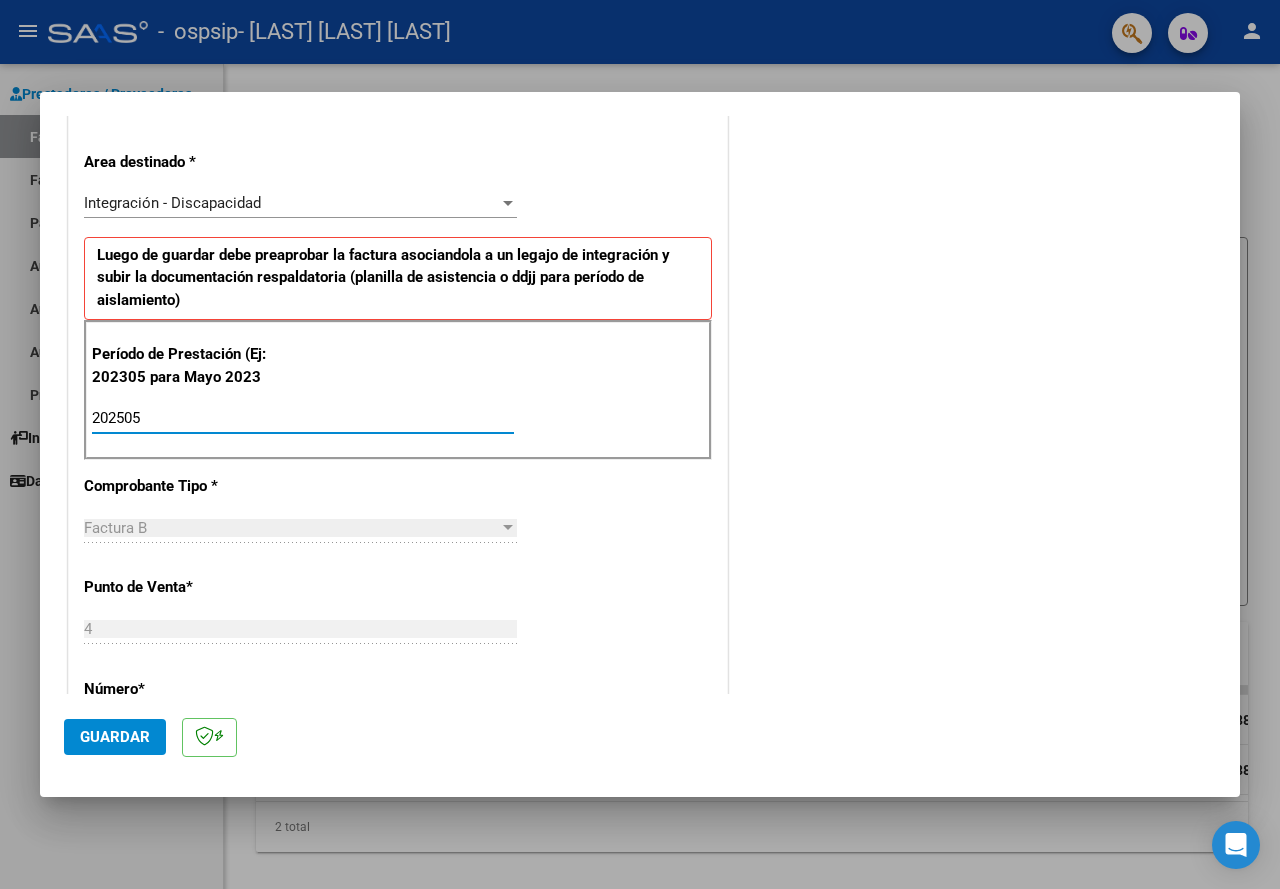 type on "202505" 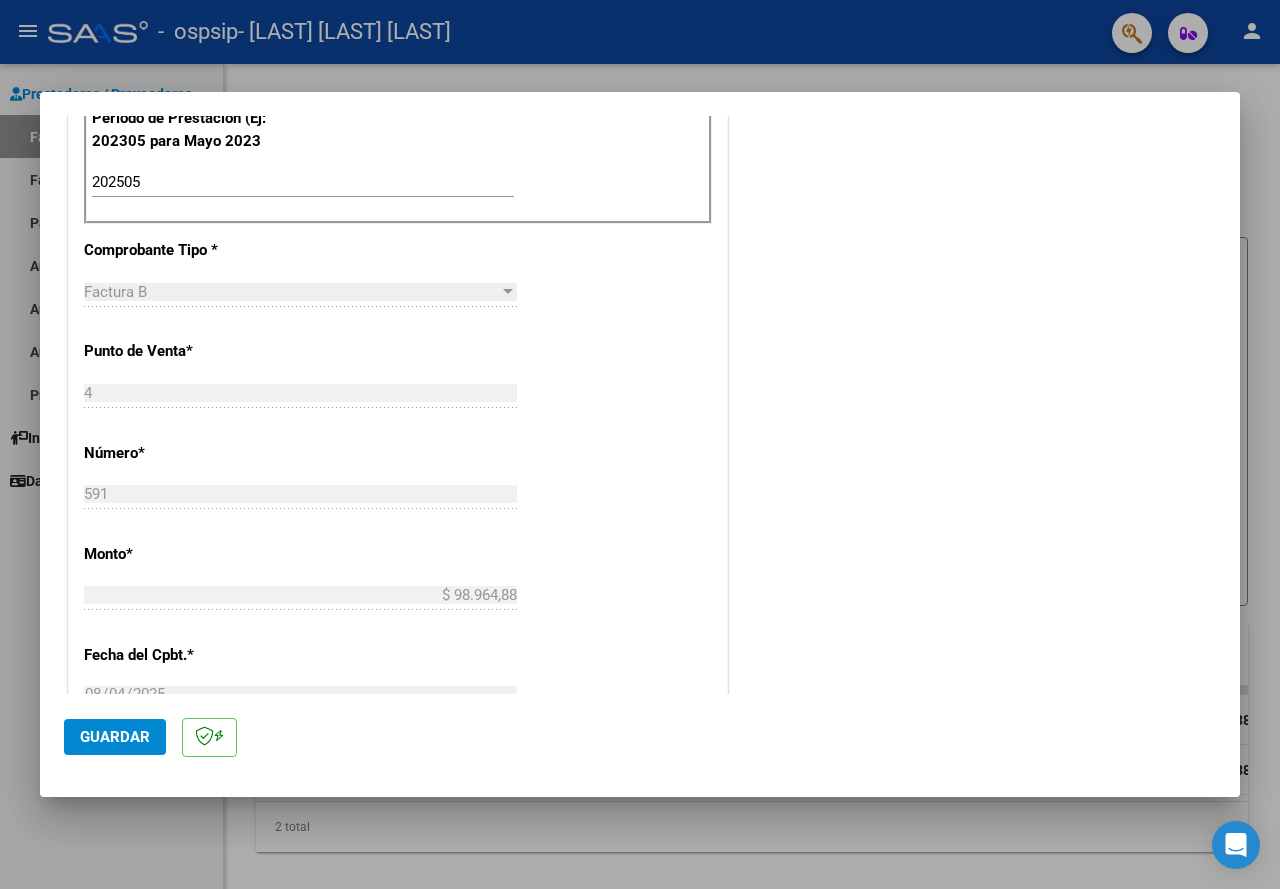scroll, scrollTop: 900, scrollLeft: 0, axis: vertical 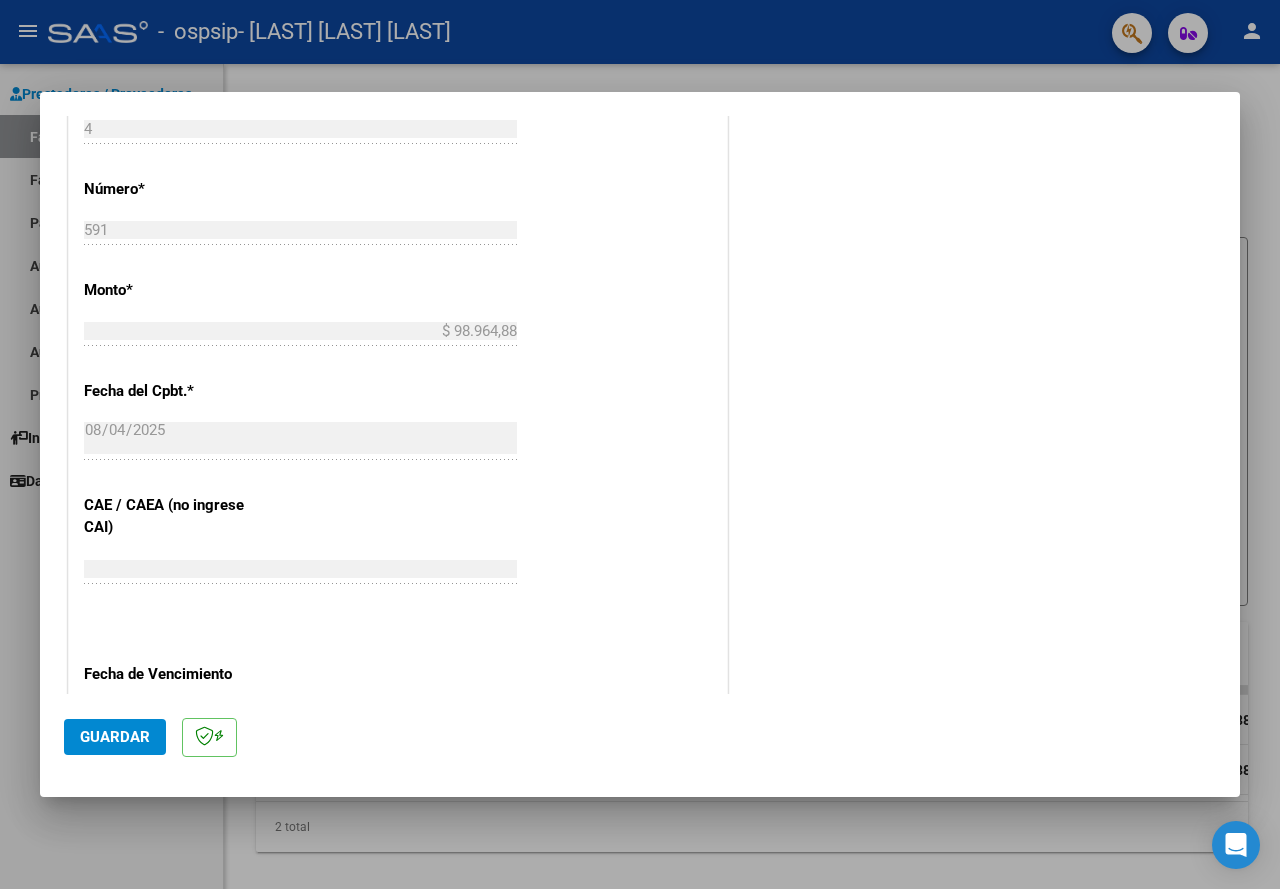 click on "Guardar" 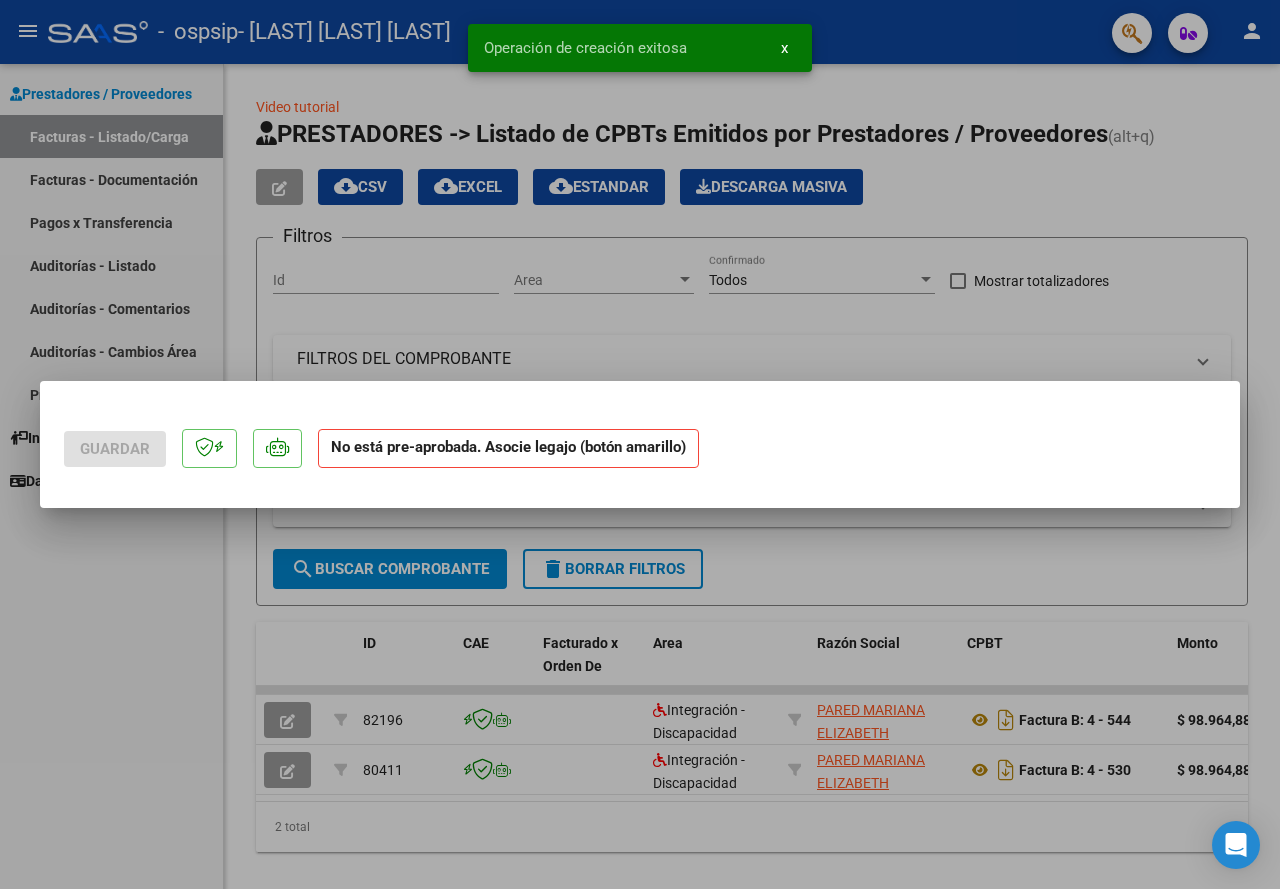 scroll, scrollTop: 0, scrollLeft: 0, axis: both 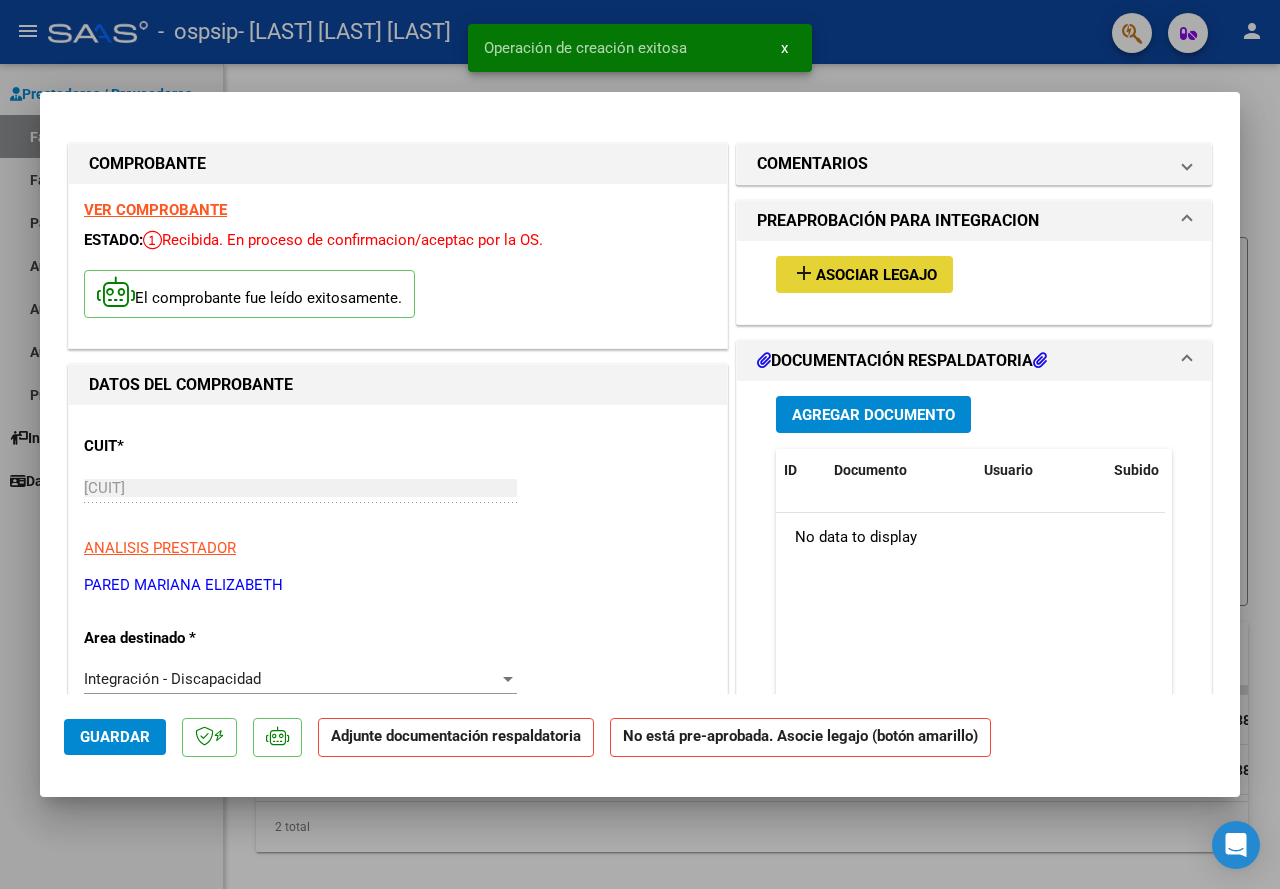 click on "Asociar Legajo" at bounding box center [876, 275] 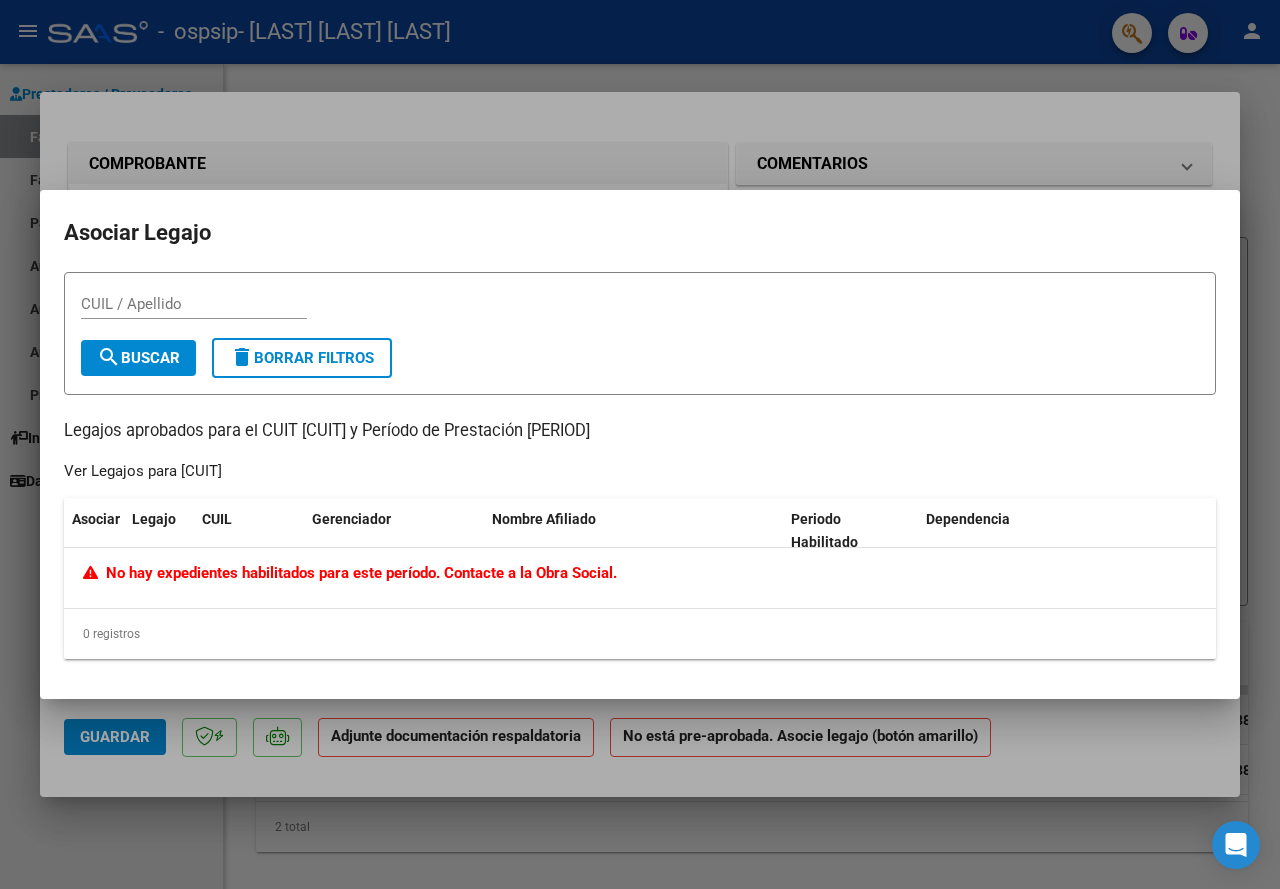 click at bounding box center [640, 444] 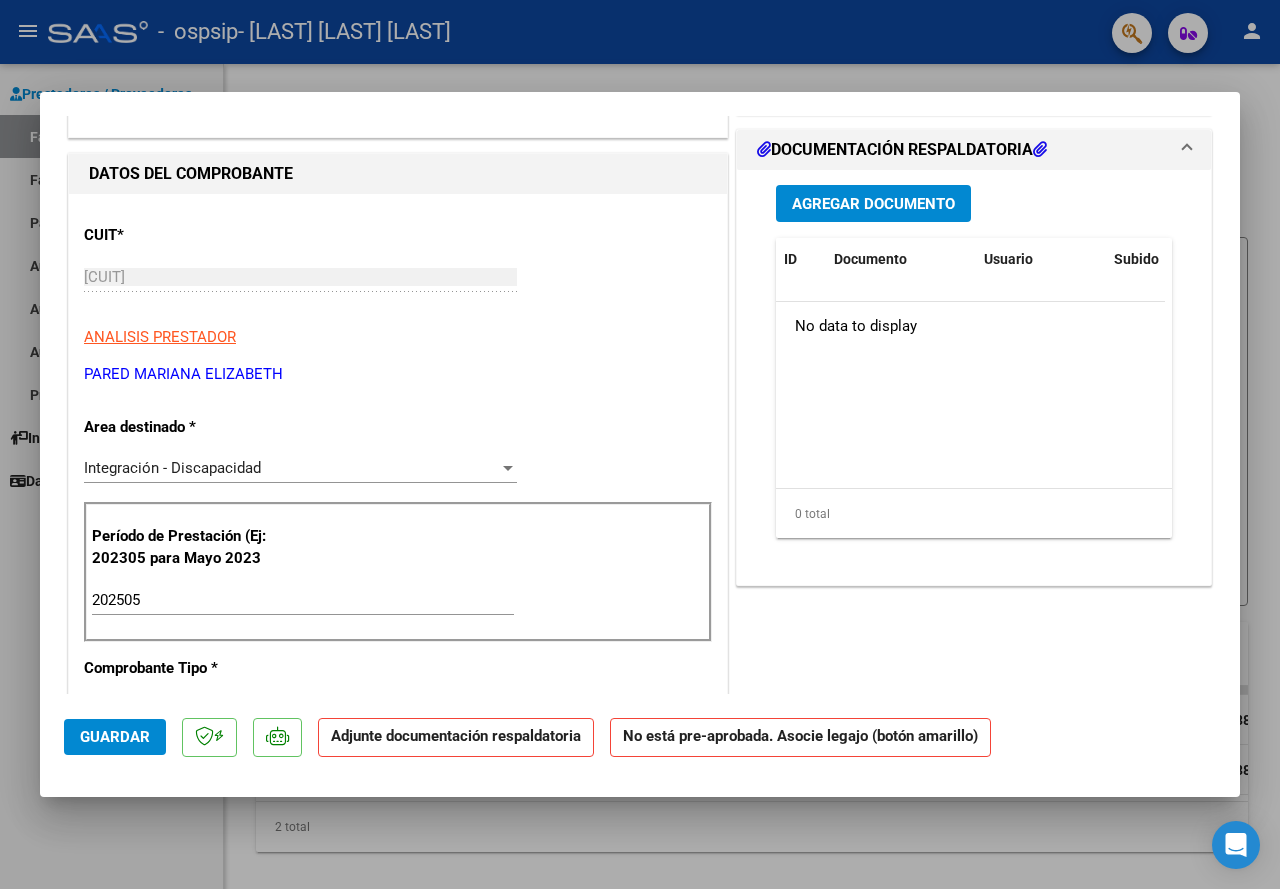 scroll, scrollTop: 300, scrollLeft: 0, axis: vertical 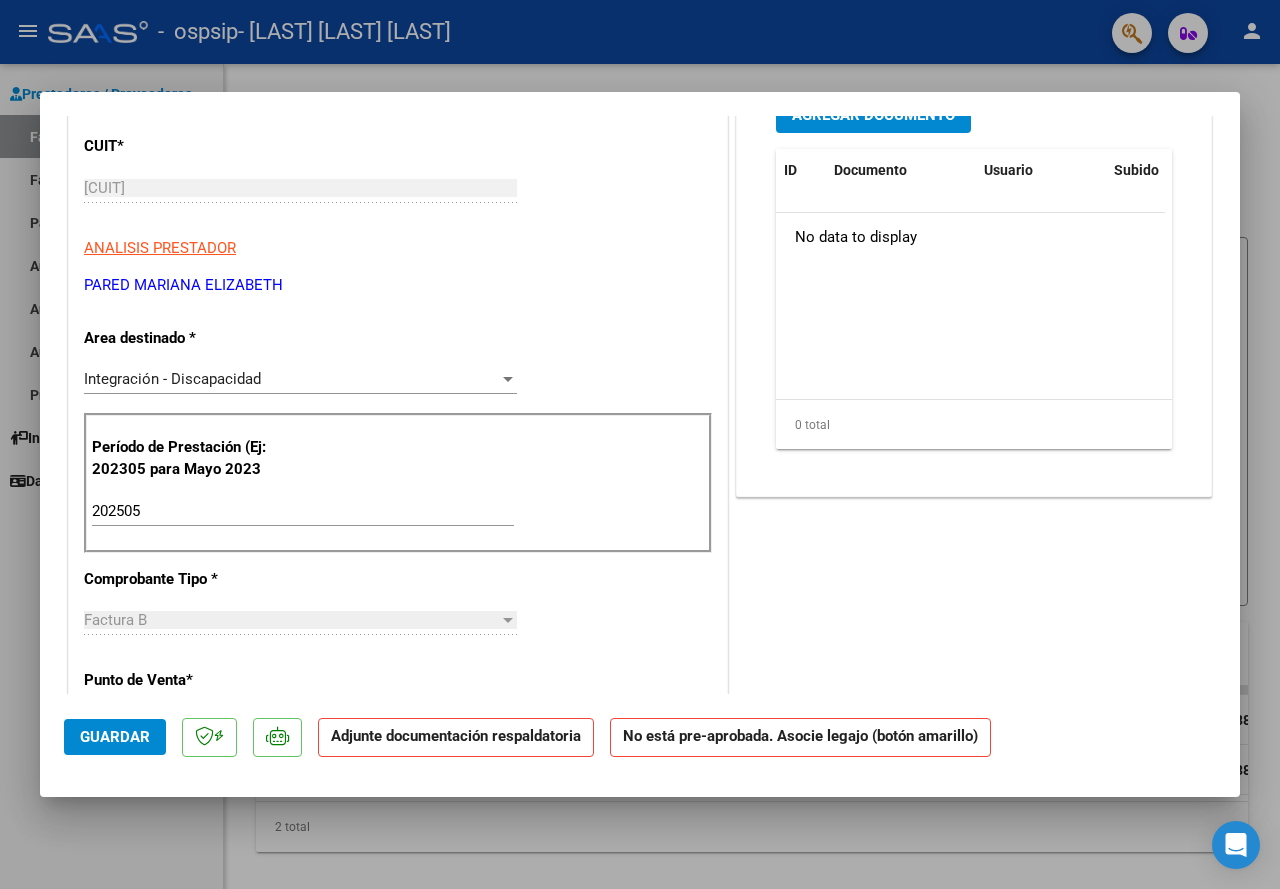 click on "202505" at bounding box center (303, 511) 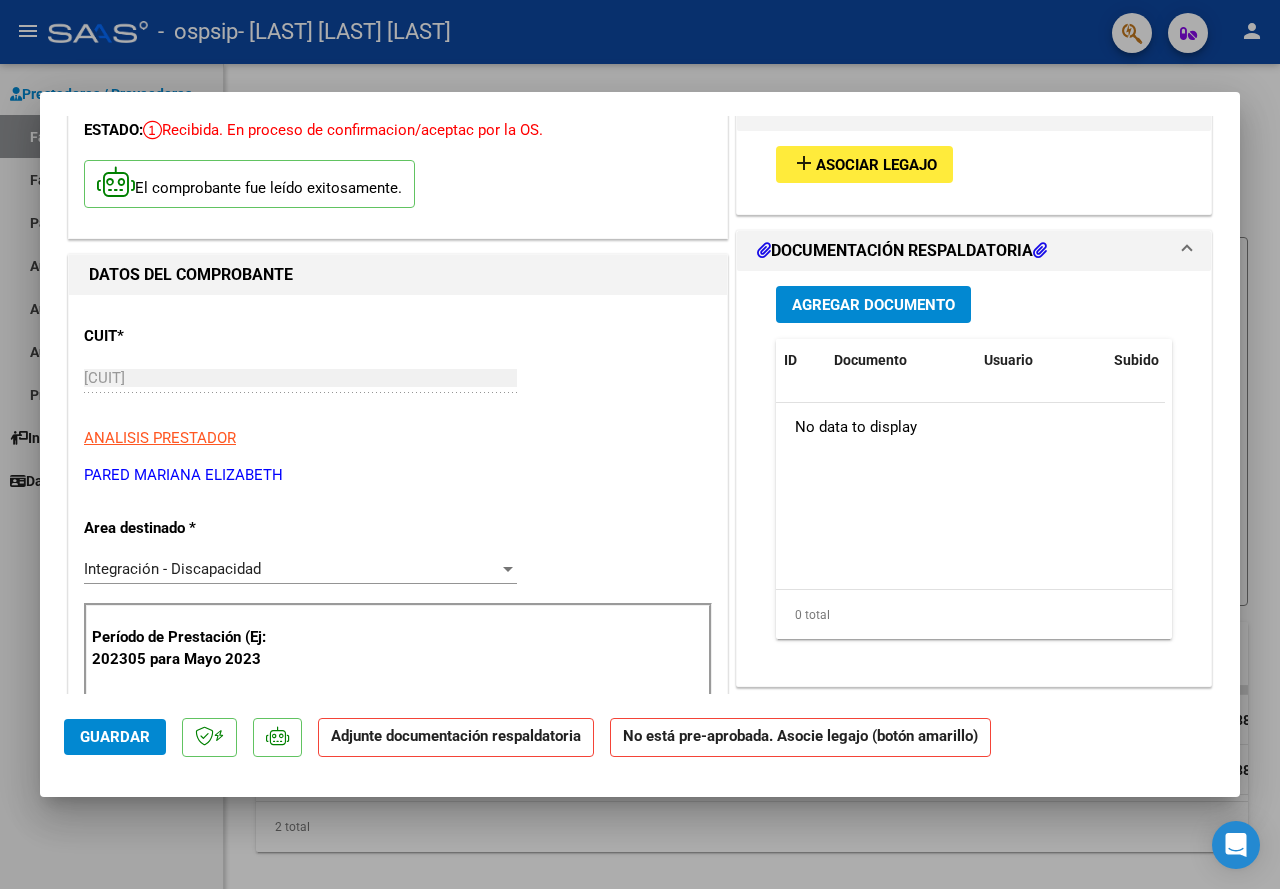 scroll, scrollTop: 100, scrollLeft: 0, axis: vertical 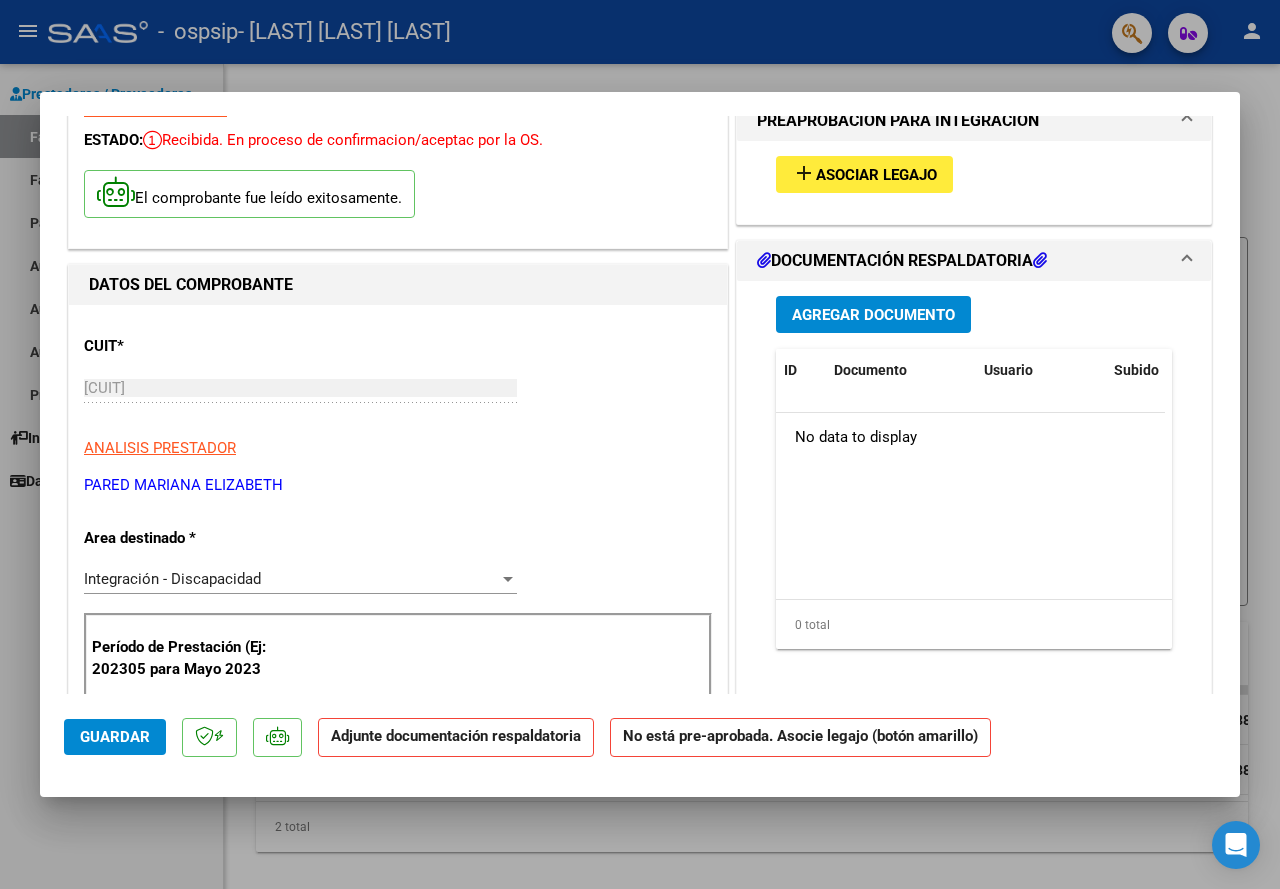 click on "add Asociar Legajo" at bounding box center (864, 174) 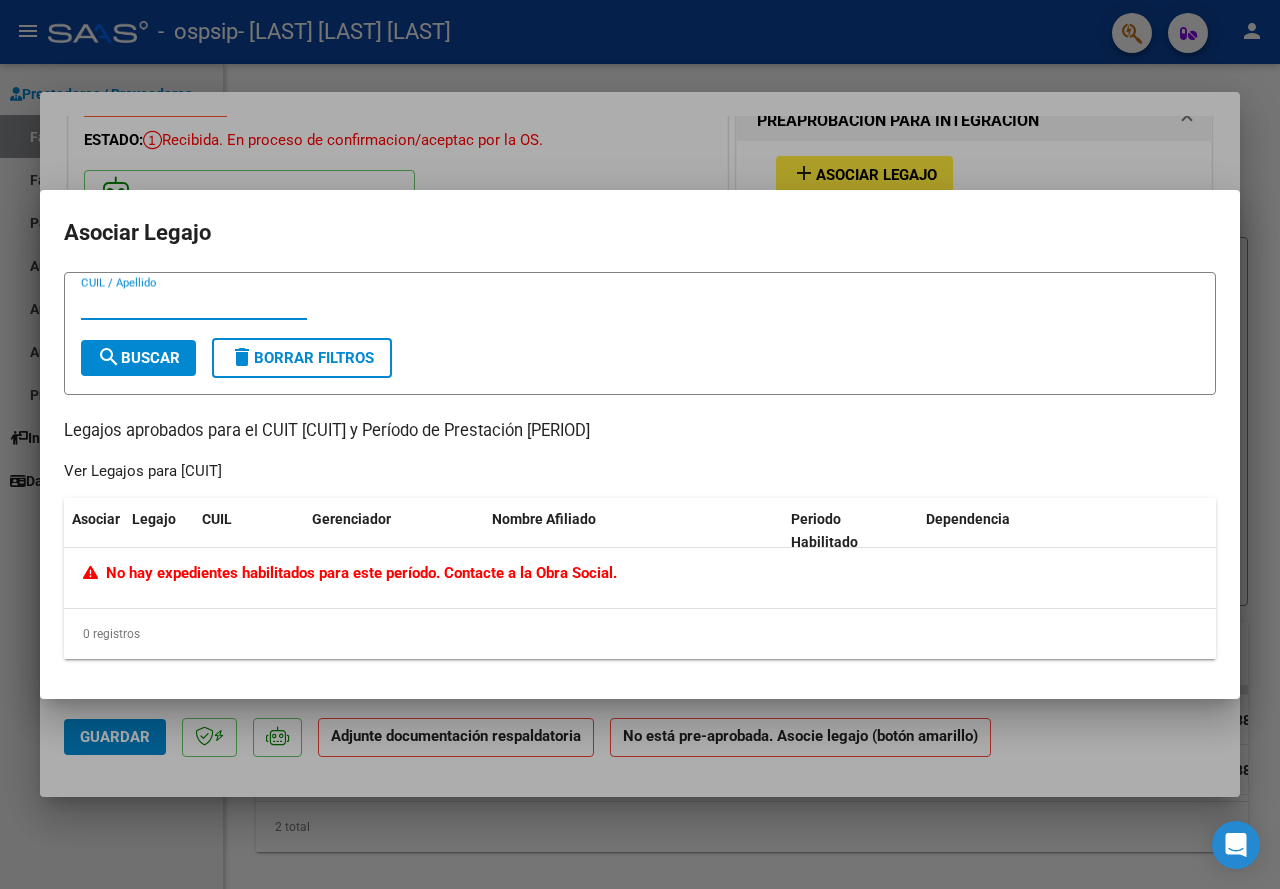 click at bounding box center (640, 444) 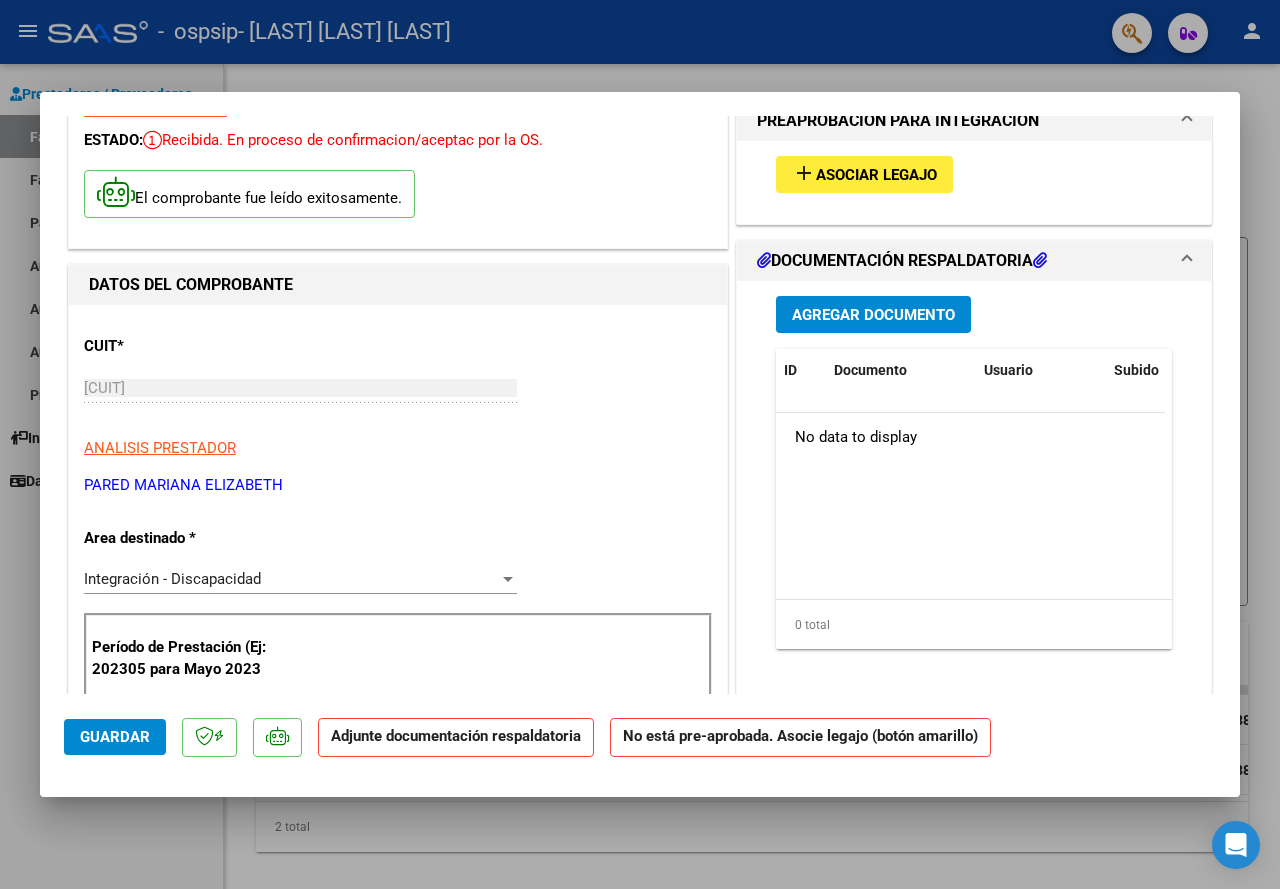 scroll, scrollTop: 200, scrollLeft: 0, axis: vertical 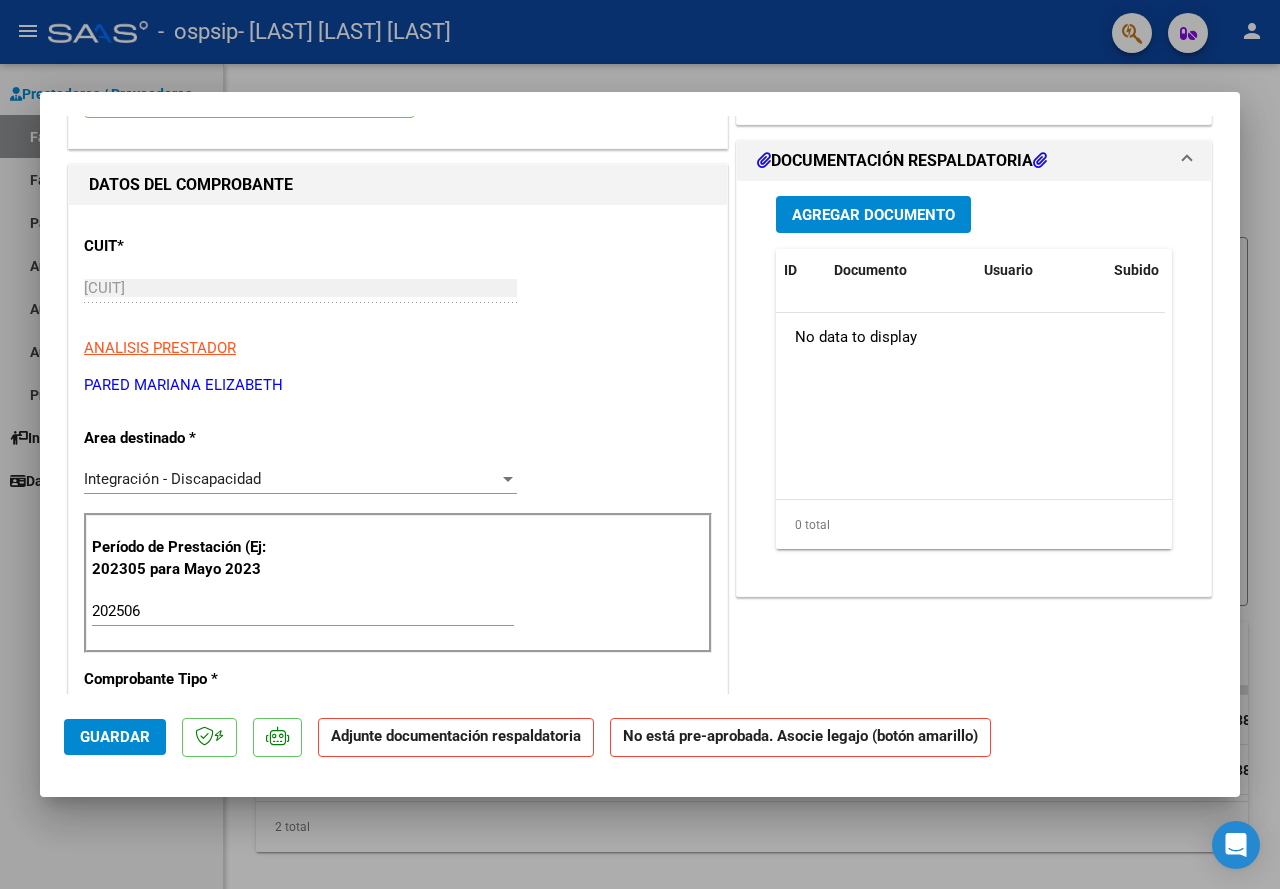 click on "202506" at bounding box center (303, 611) 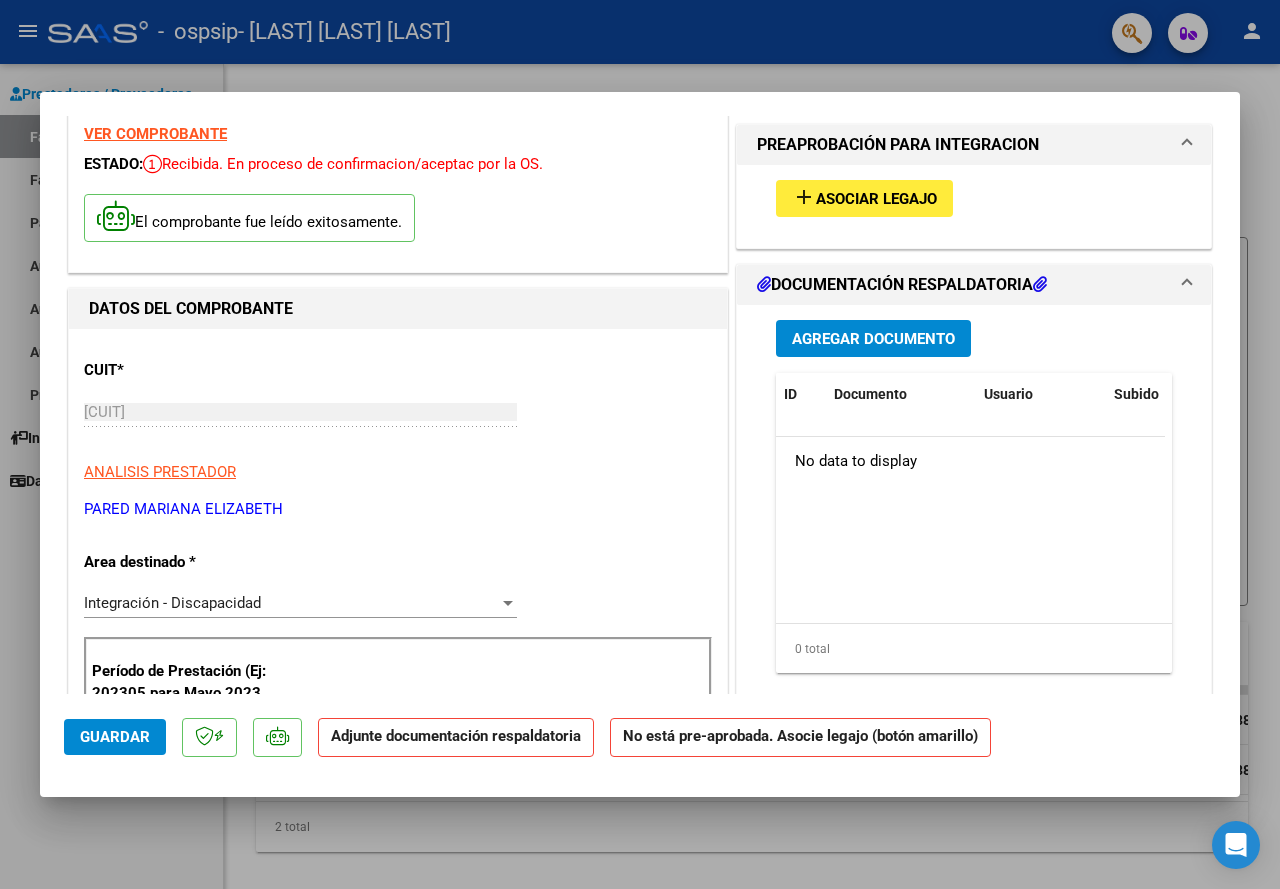 scroll, scrollTop: 0, scrollLeft: 0, axis: both 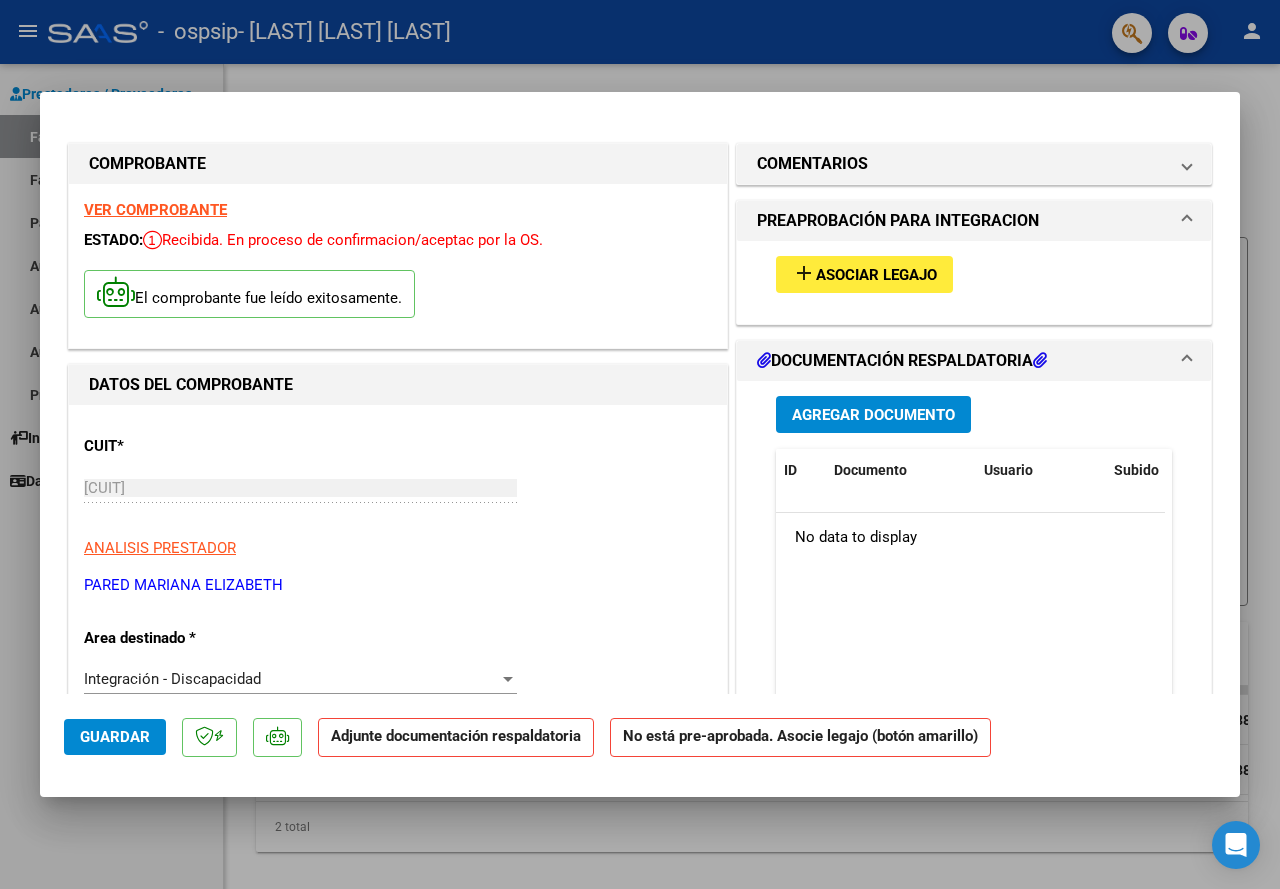 type on "202507" 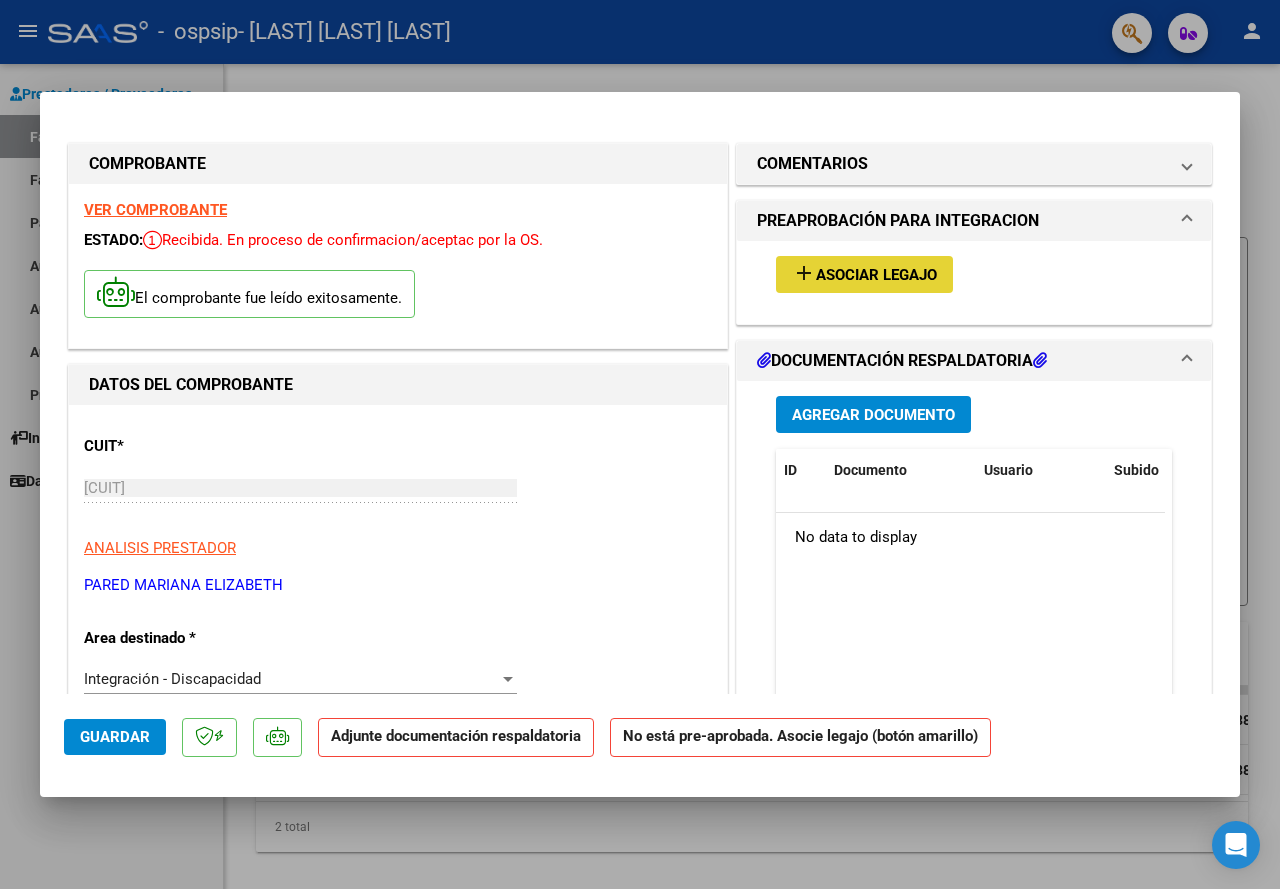 click on "Asociar Legajo" at bounding box center (876, 275) 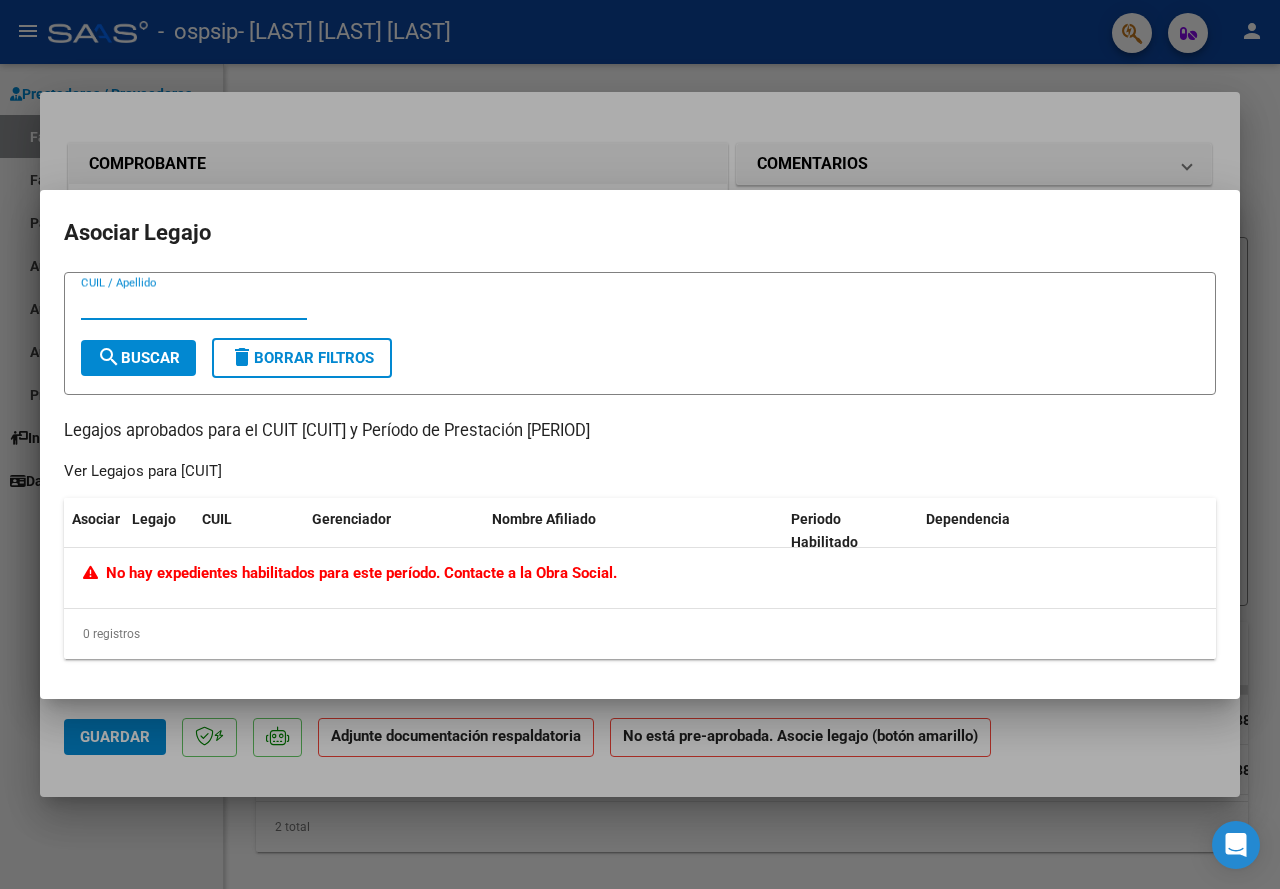 click on "CUIL / Apellido" at bounding box center (194, 304) 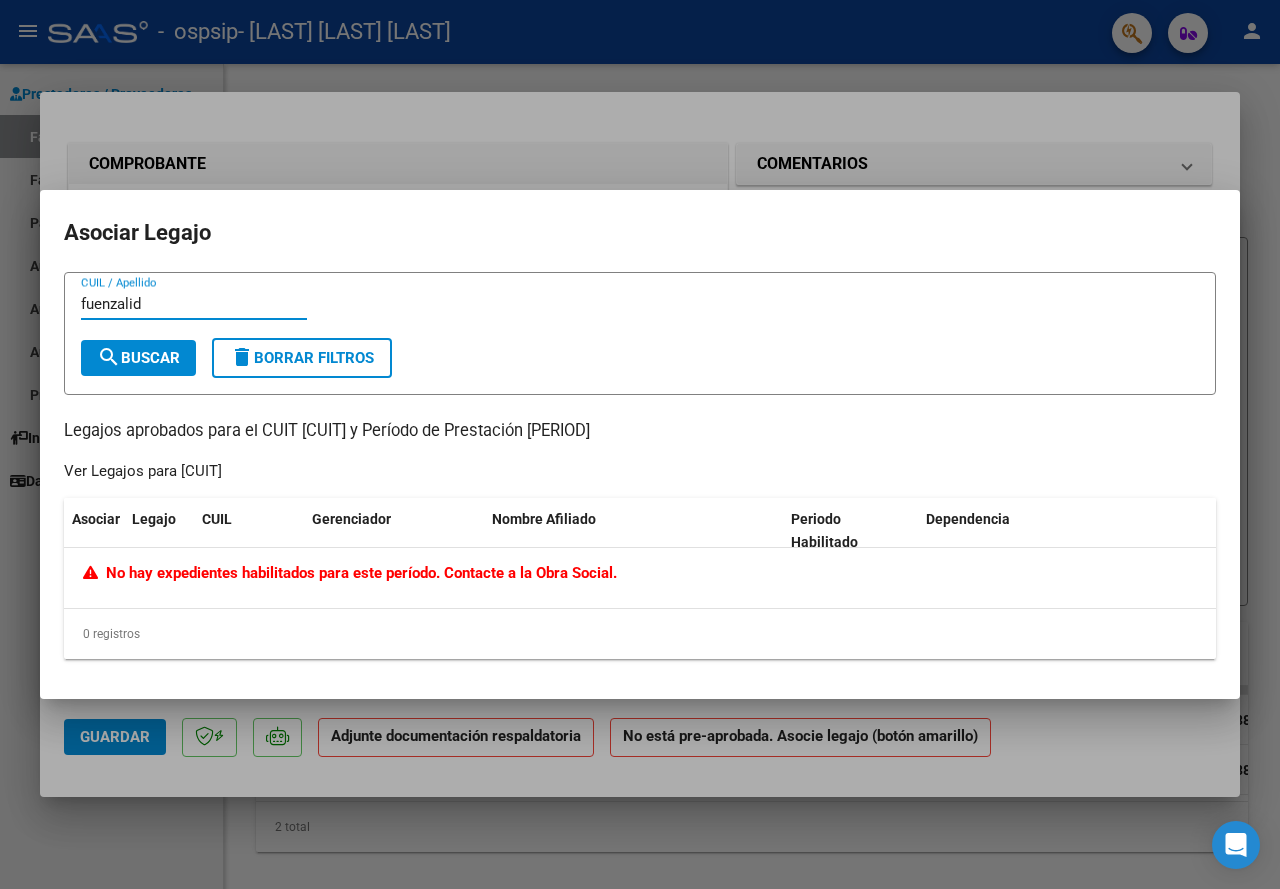 type on "fuenzalida" 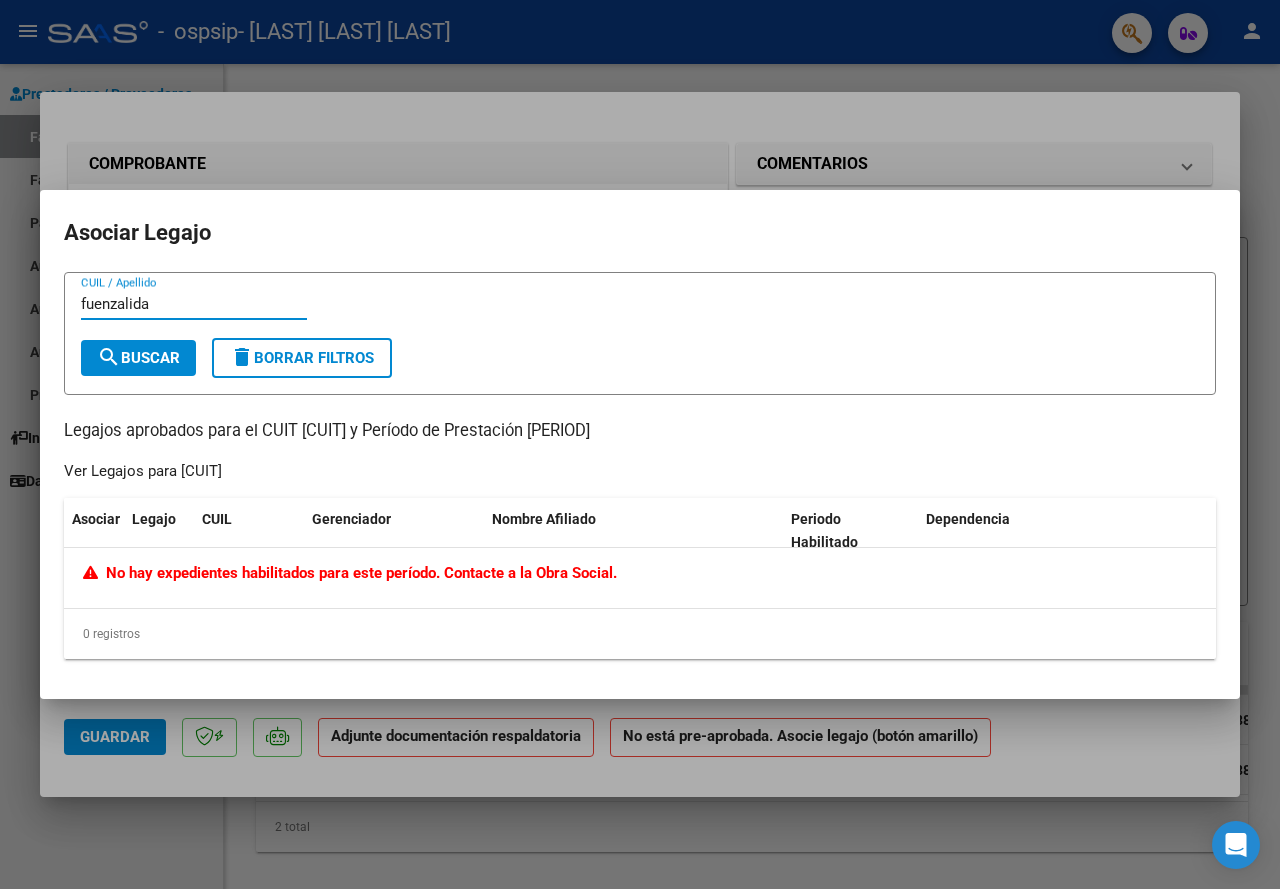 drag, startPoint x: 195, startPoint y: 303, endPoint x: 47, endPoint y: 295, distance: 148.21606 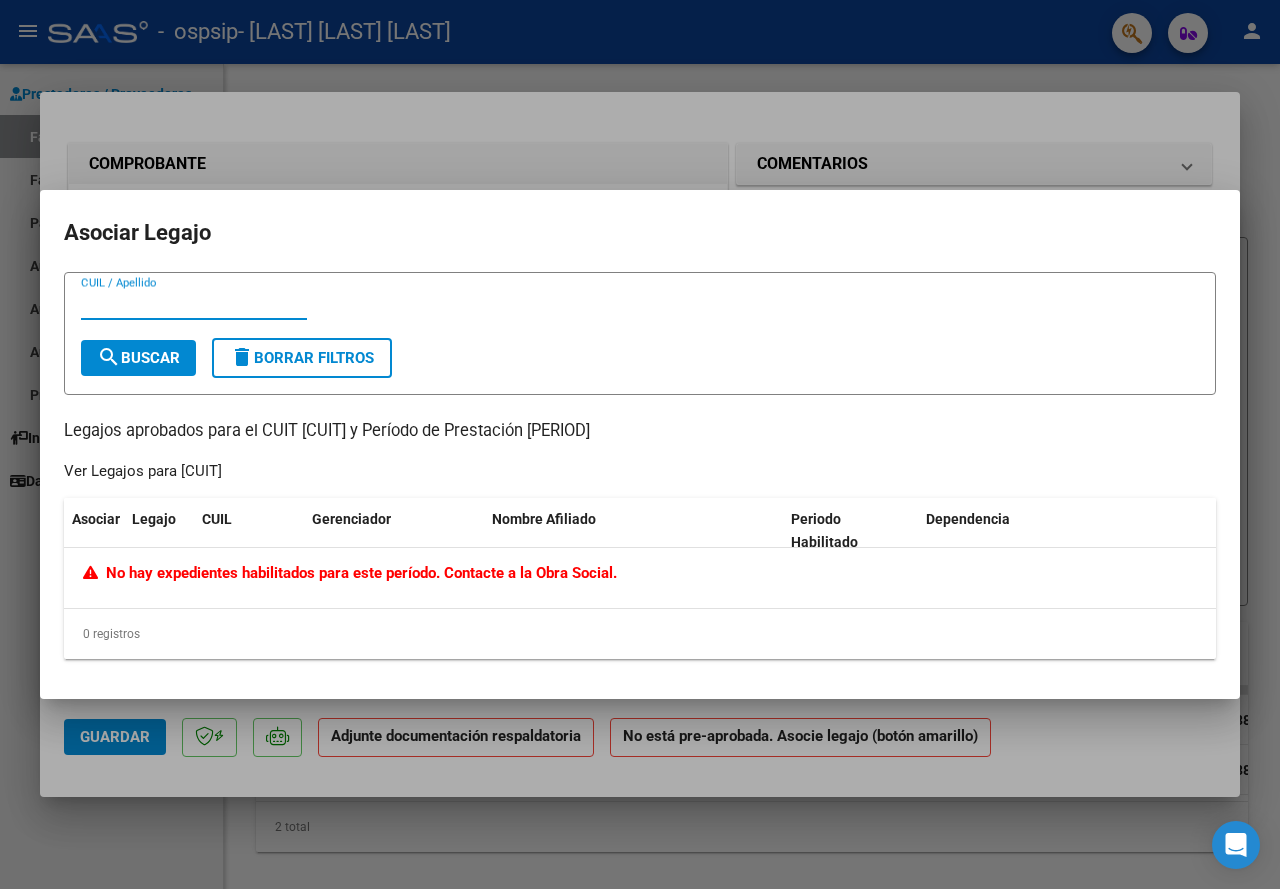 click at bounding box center (640, 444) 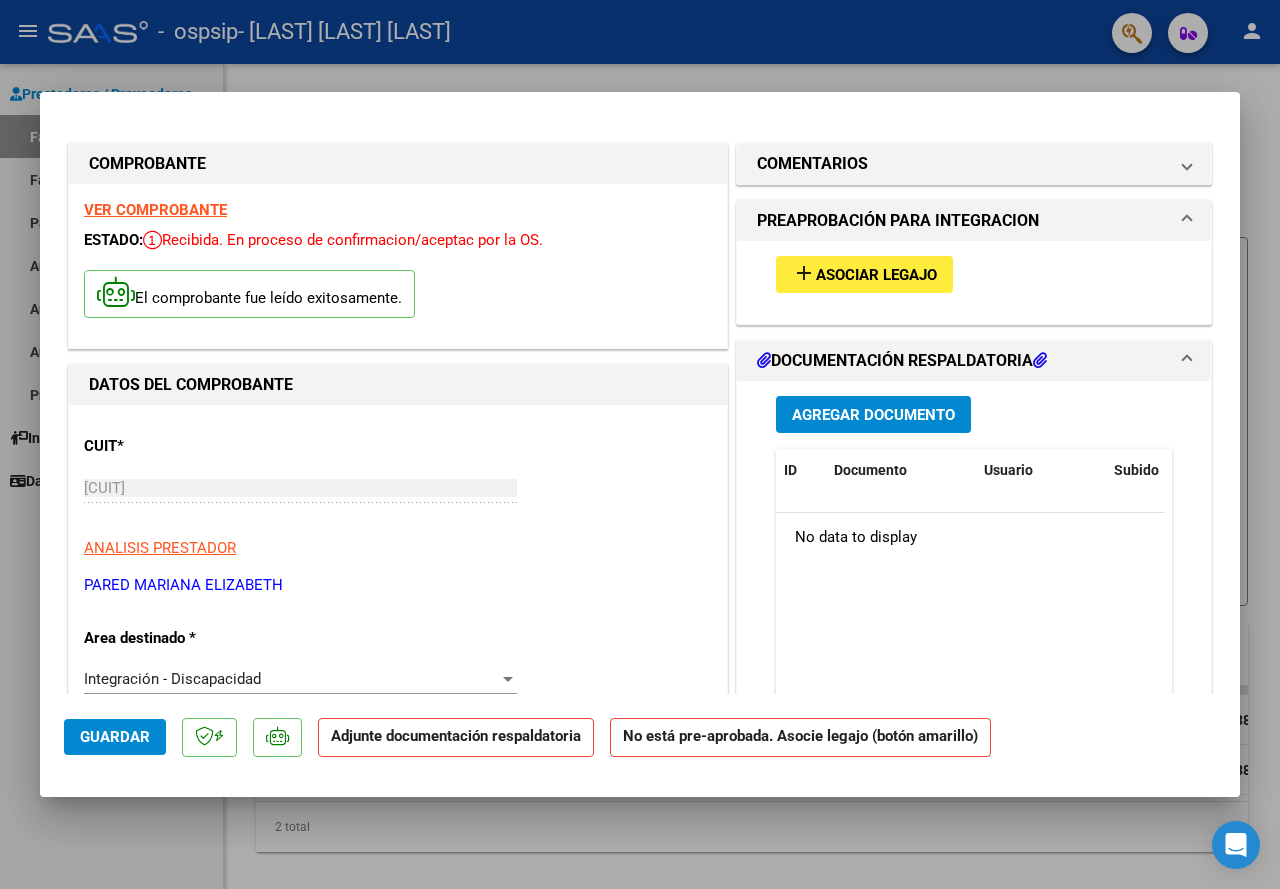 click on "COMPROBANTE VER COMPROBANTE       ESTADO:   Recibida. En proceso de confirmacion/aceptac por la OS.     El comprobante fue leído exitosamente.  DATOS DEL COMPROBANTE CUIT  *   [CUIT] Ingresar CUIT  ANALISIS PRESTADOR  PARED MARIANA ELIZABETH  ARCA Padrón  Area destinado * Integración - Discapacidad Seleccionar Area Período de Prestación (Ej: 202305 para Mayo 2023    [PERIOD] Ingrese el Período de Prestación como indica el ejemplo   Comprobante Tipo * Factura B Seleccionar Tipo Punto de Venta  *   [NUMBER] Ingresar el Nro.  Número  *   [NUMBER] Ingresar el Nro.  Monto  *   $ 98.964,88 Ingresar el monto  Fecha del Cpbt.  *   [DATE] Ingresar la fecha  CAE / CAEA (no ingrese CAI)    [CAE] Ingresar el CAE o CAEA (no ingrese CAI)  Fecha de Vencimiento    Ingresar la fecha  Ref. Externa    Ingresar la ref.  N° Liquidación    Ingresar el N° Liquidación  COMENTARIOS Comentarios del Prestador / Gerenciador:  PREAPROBACIÓN PARA INTEGRACION add Asociar Legajo  DOCUMENTACIÓN RESPALDATORIA  ID Subido" at bounding box center (640, 444) 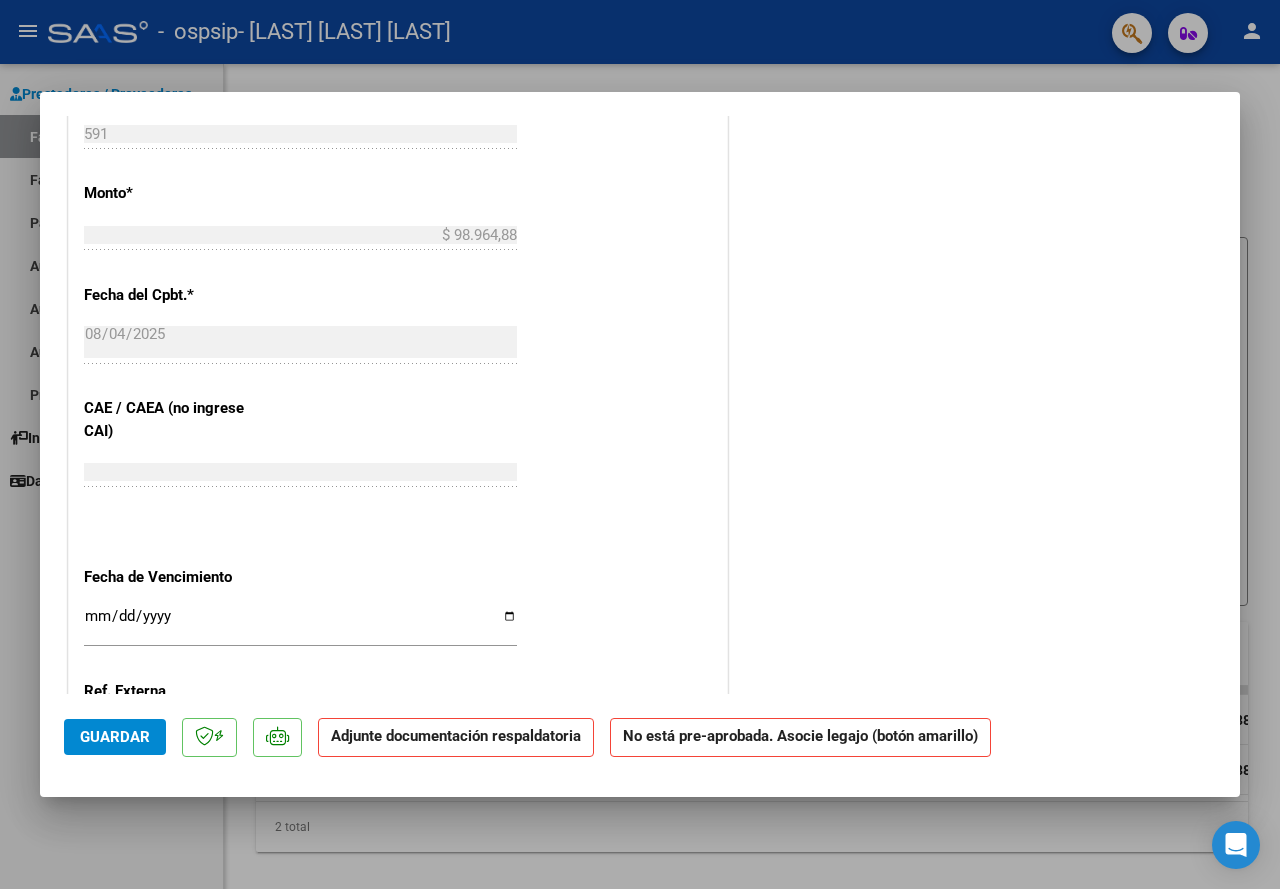scroll, scrollTop: 1182, scrollLeft: 0, axis: vertical 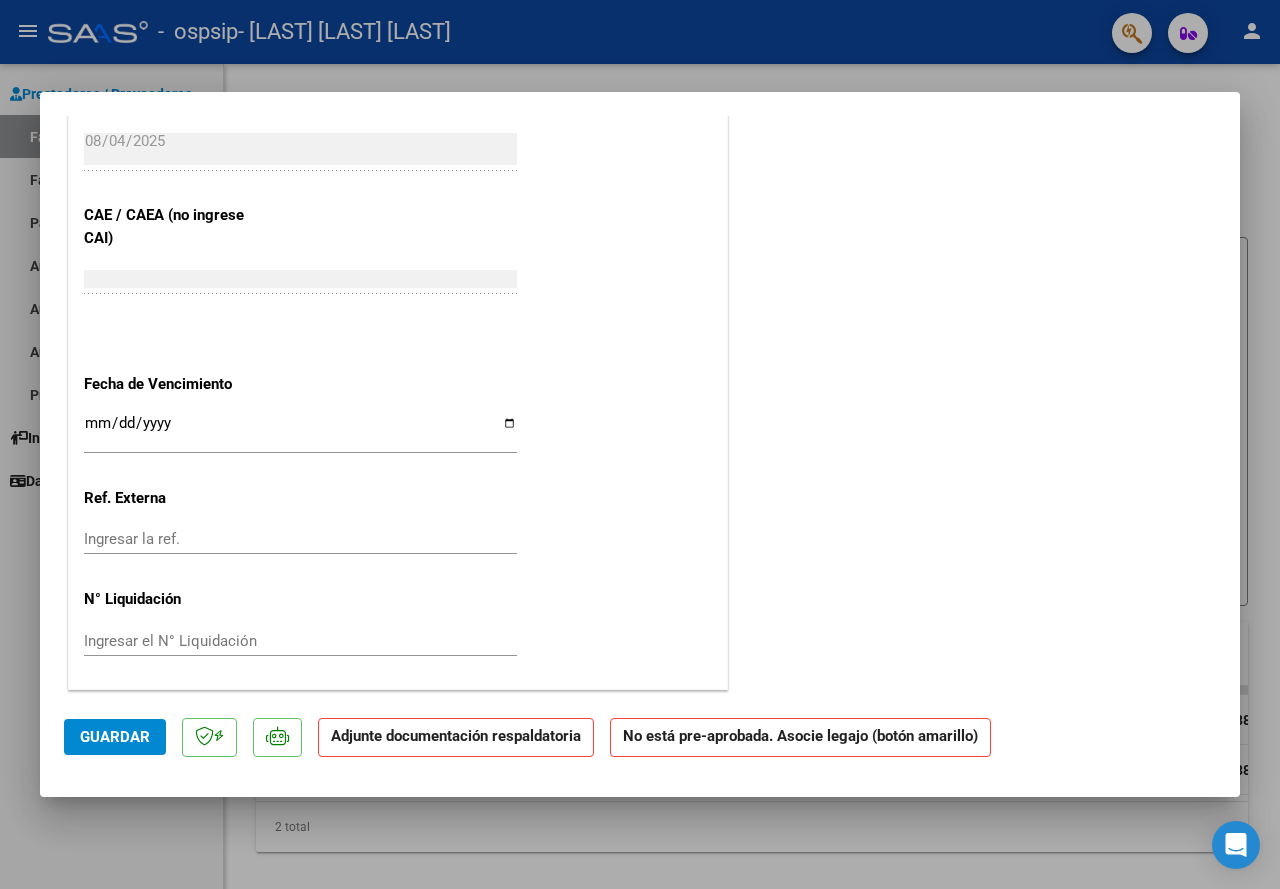 click at bounding box center [640, 444] 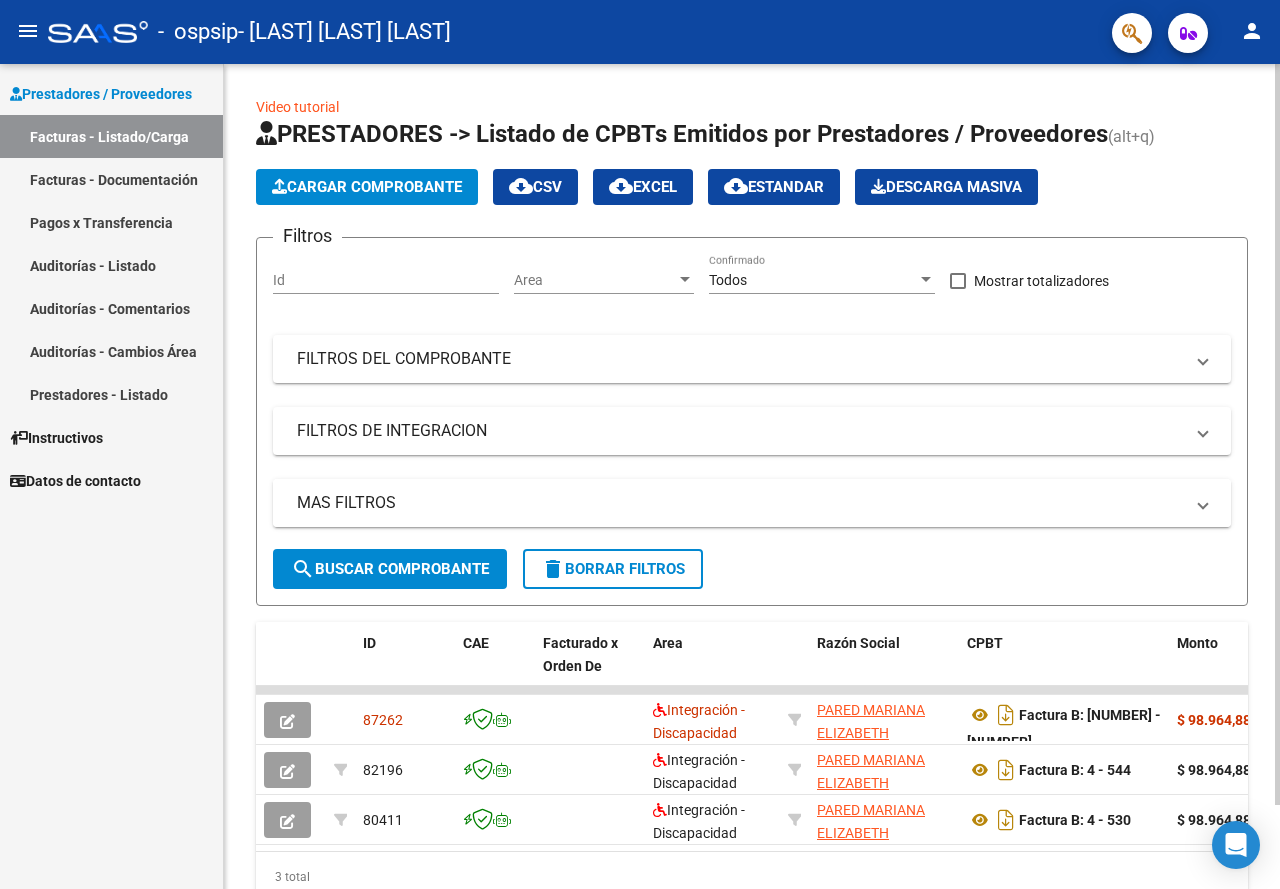 scroll, scrollTop: 93, scrollLeft: 0, axis: vertical 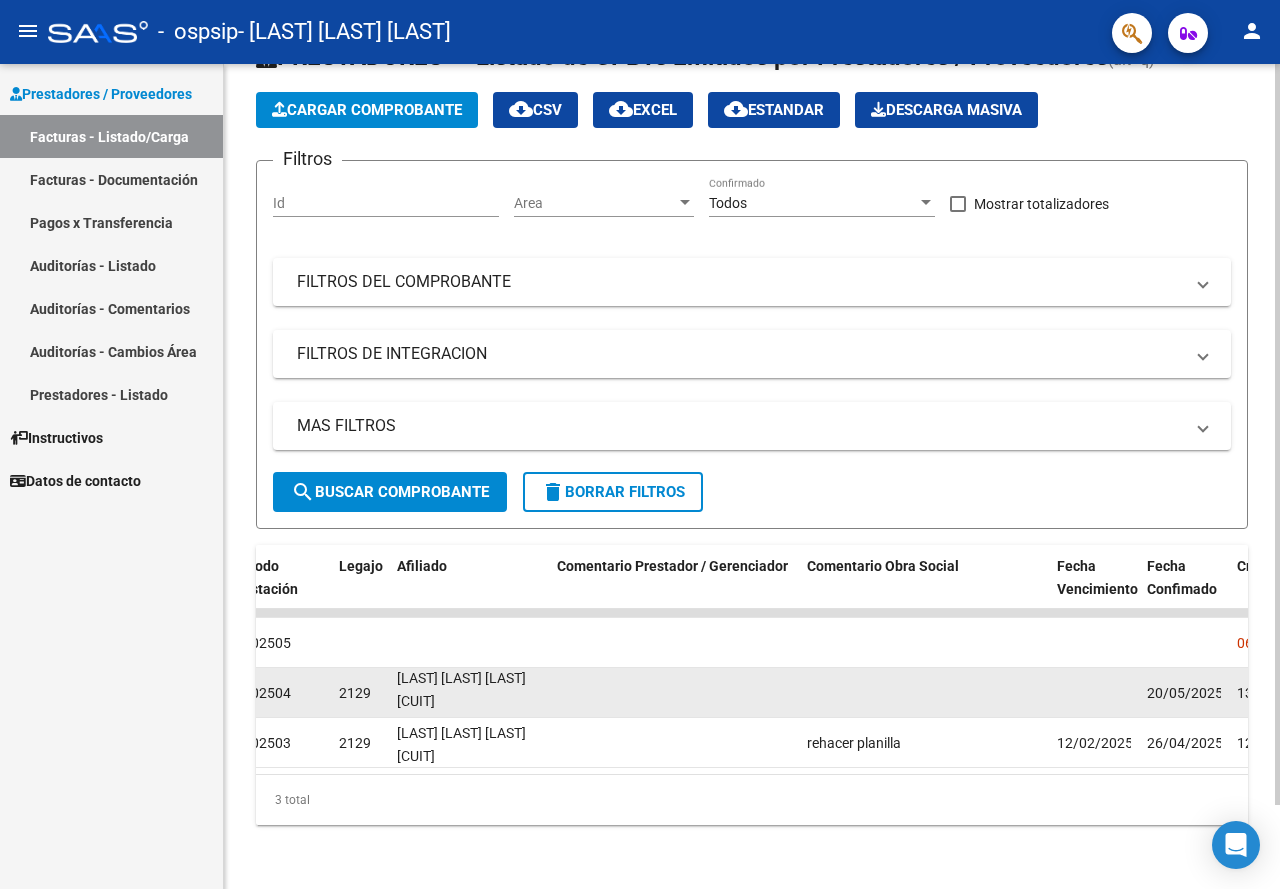 drag, startPoint x: 531, startPoint y: 685, endPoint x: 444, endPoint y: 690, distance: 87.14356 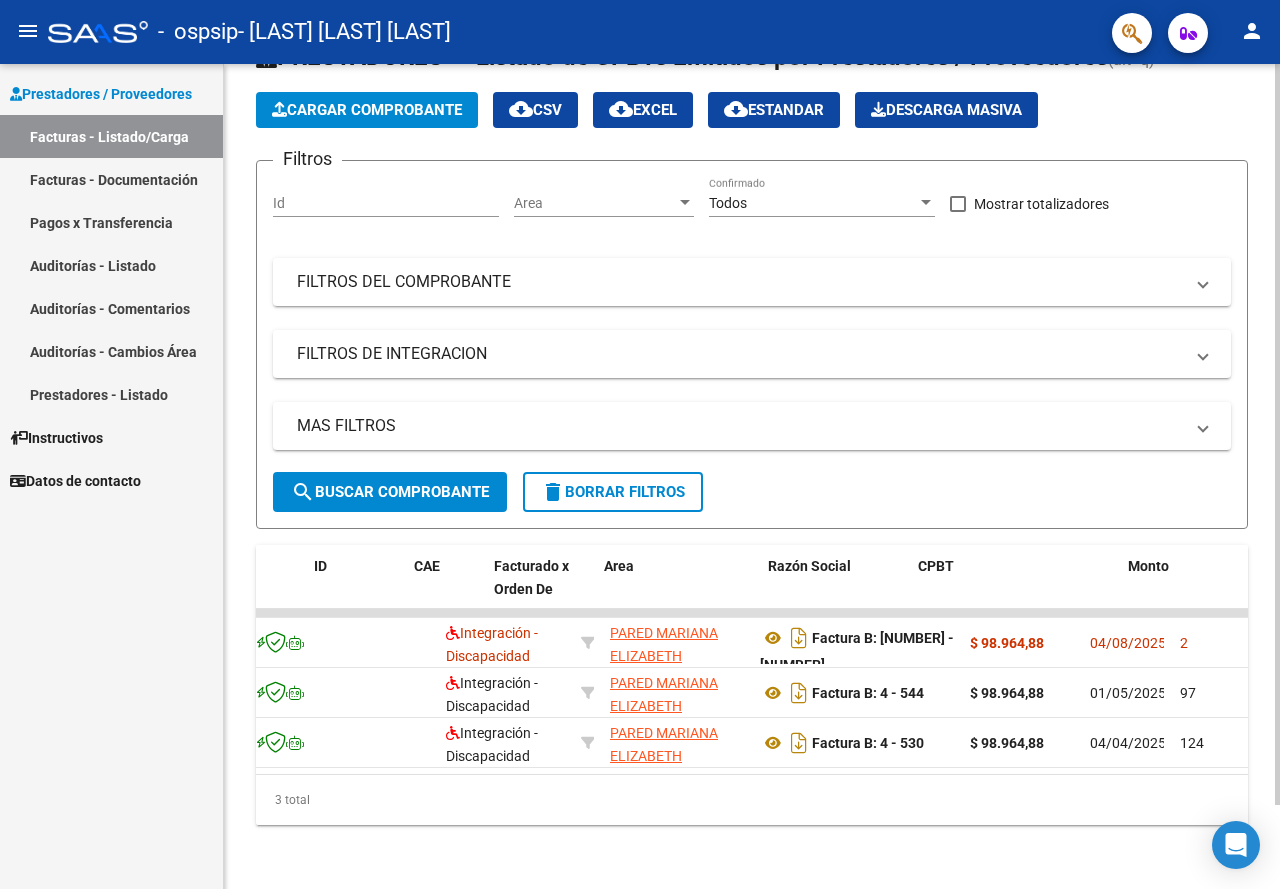 scroll, scrollTop: 0, scrollLeft: 0, axis: both 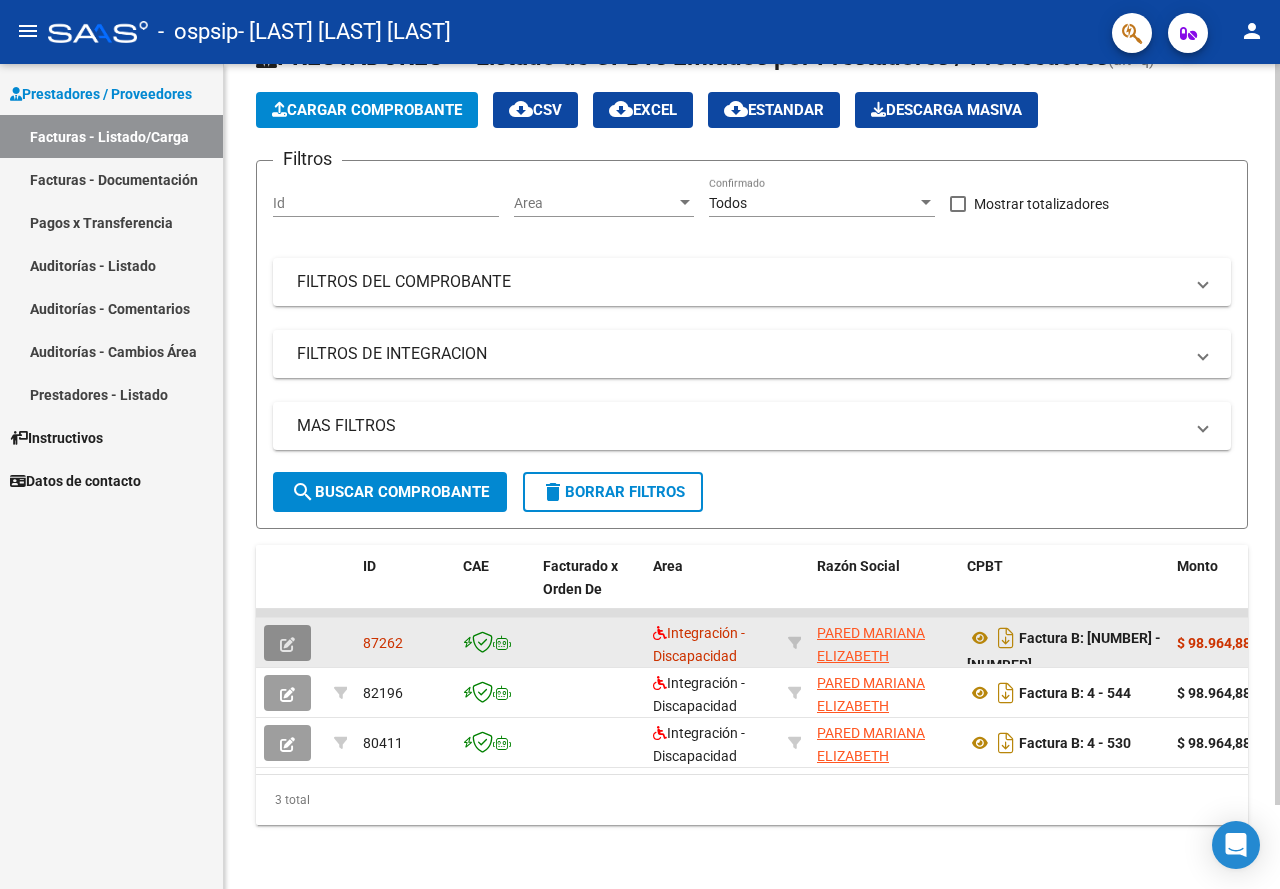 click 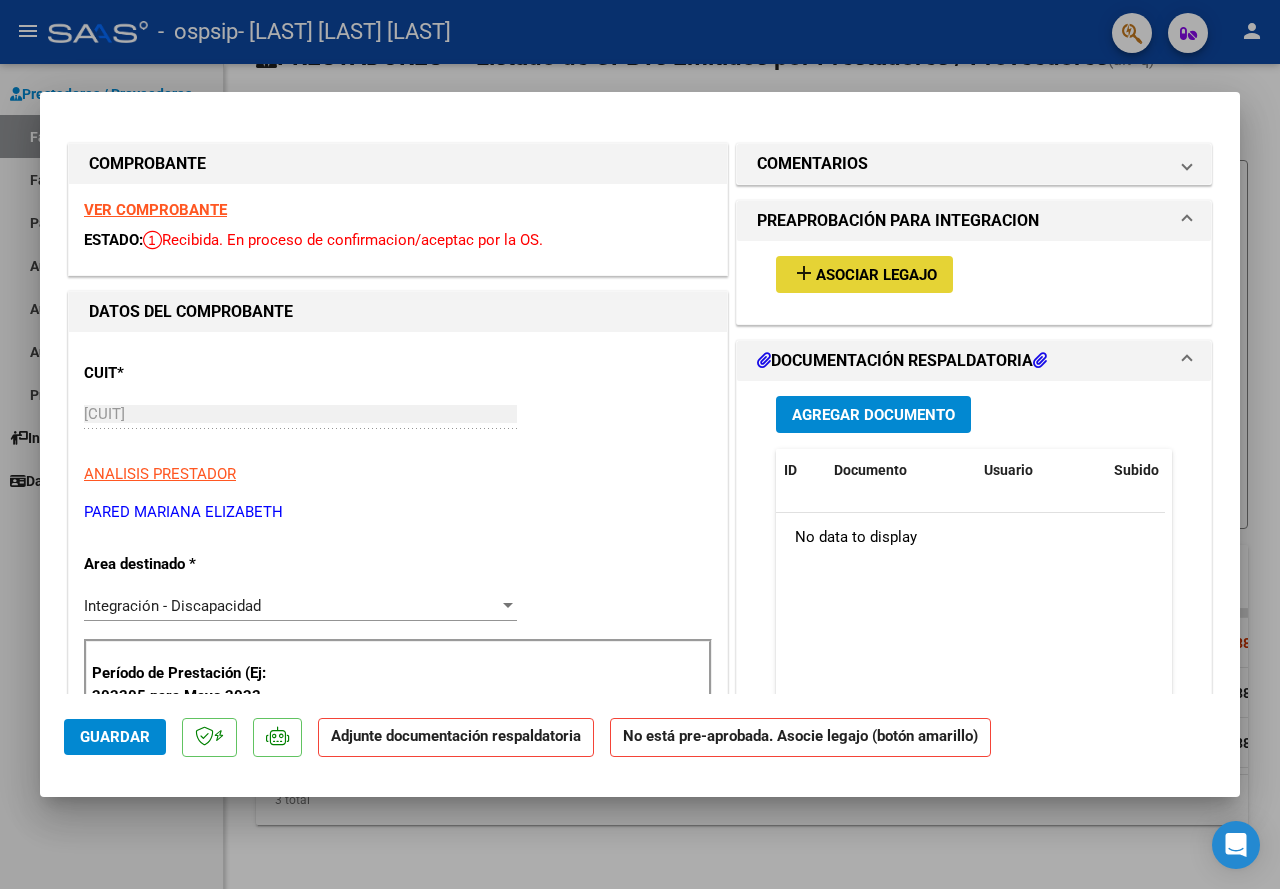 click on "add Asociar Legajo" at bounding box center [864, 274] 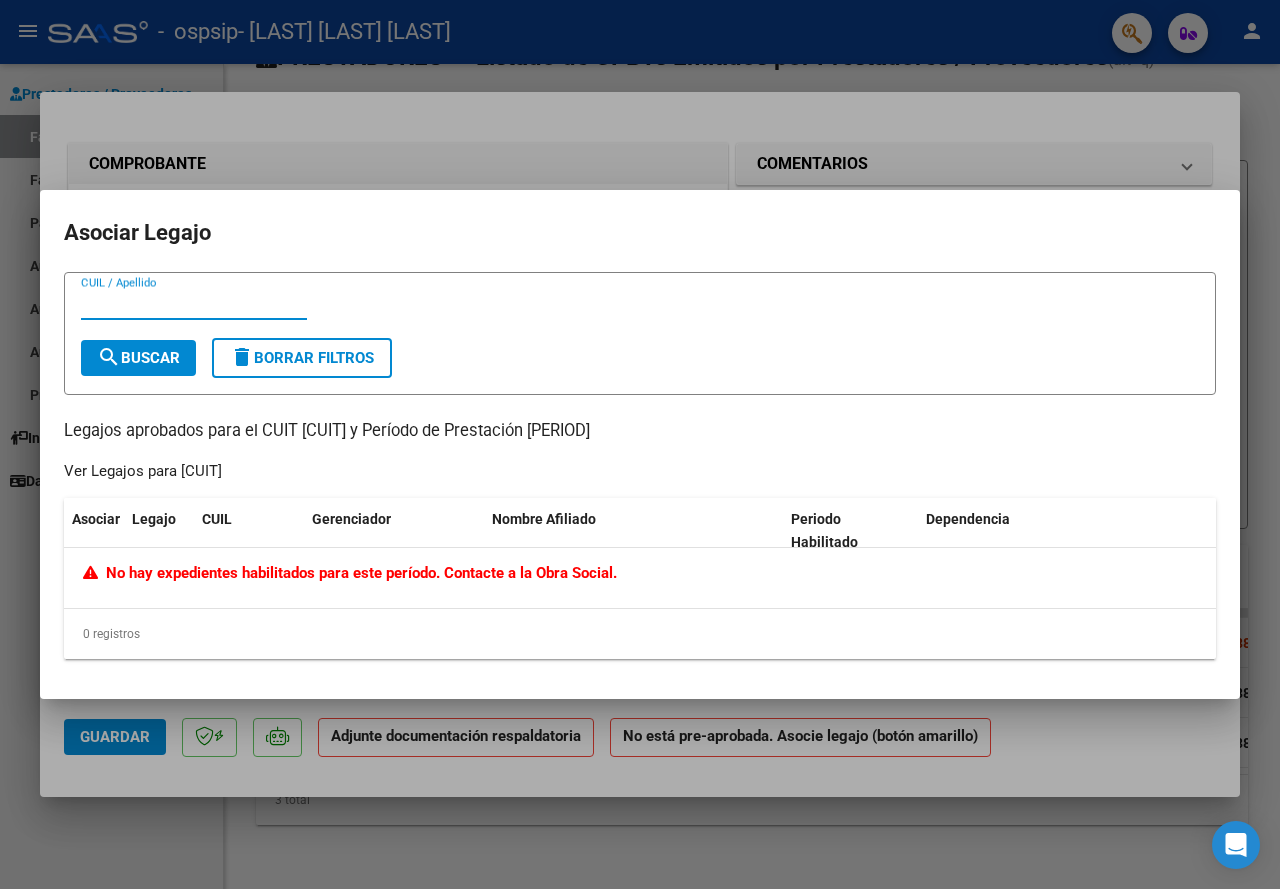 click on "CUIL / Apellido" at bounding box center [194, 304] 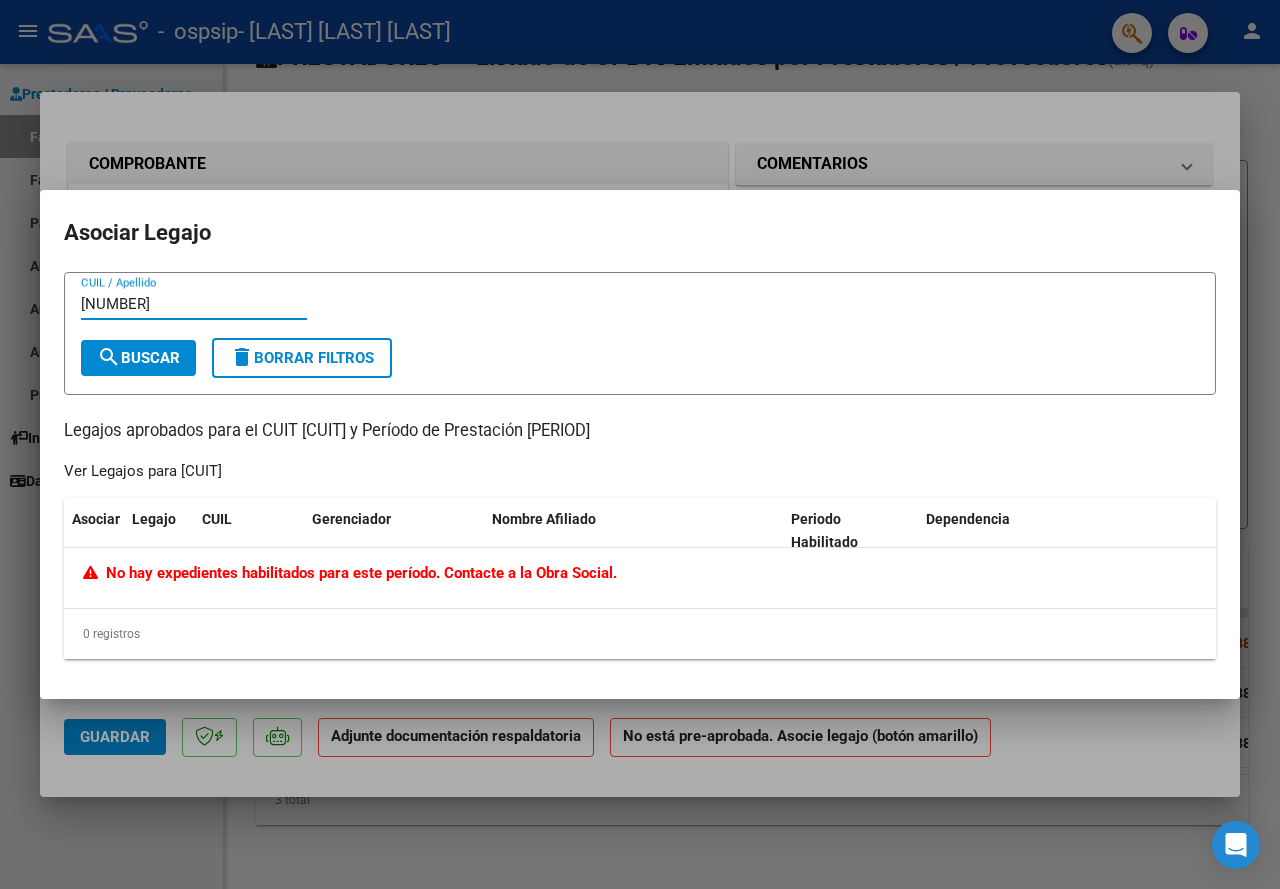 type on "[NUMBER]" 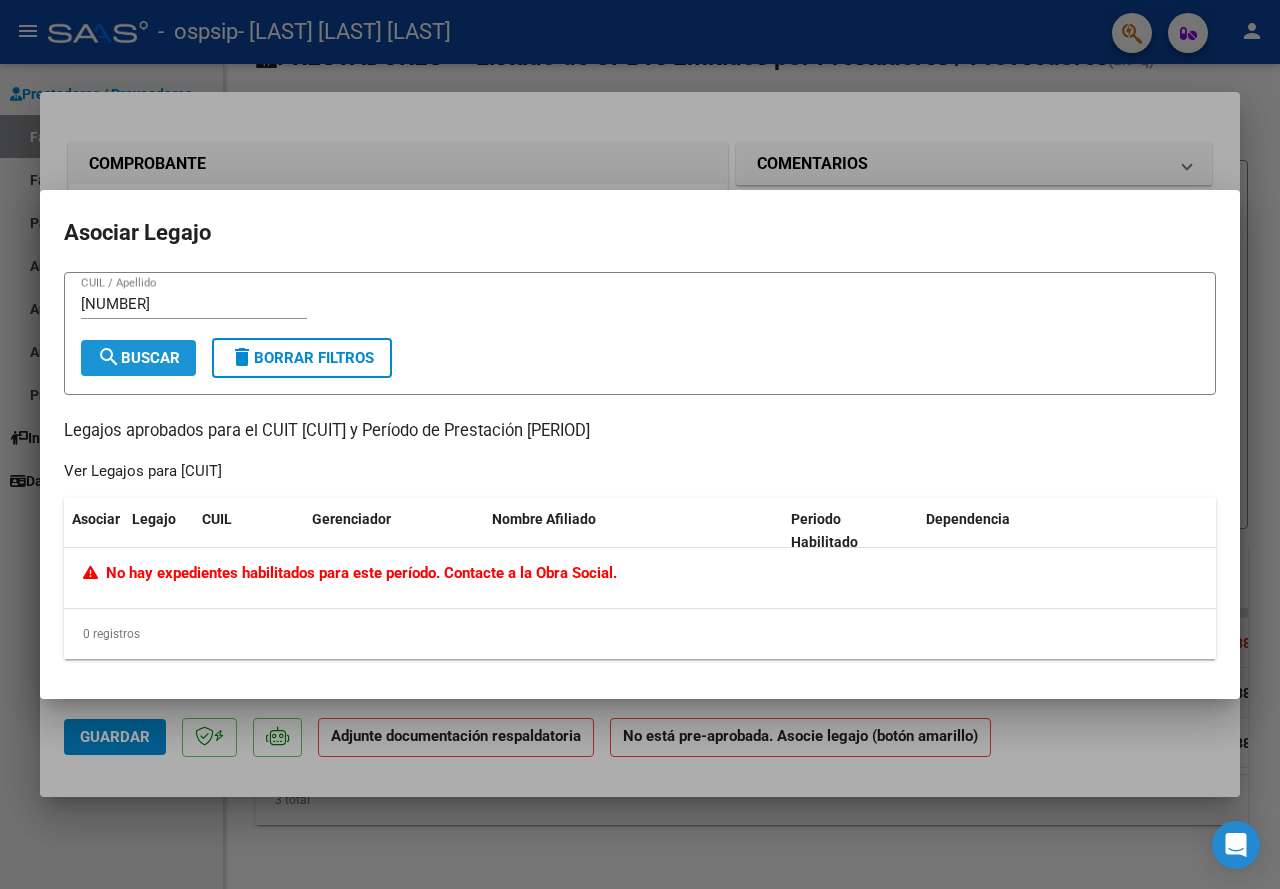 click on "search  Buscar" at bounding box center (138, 358) 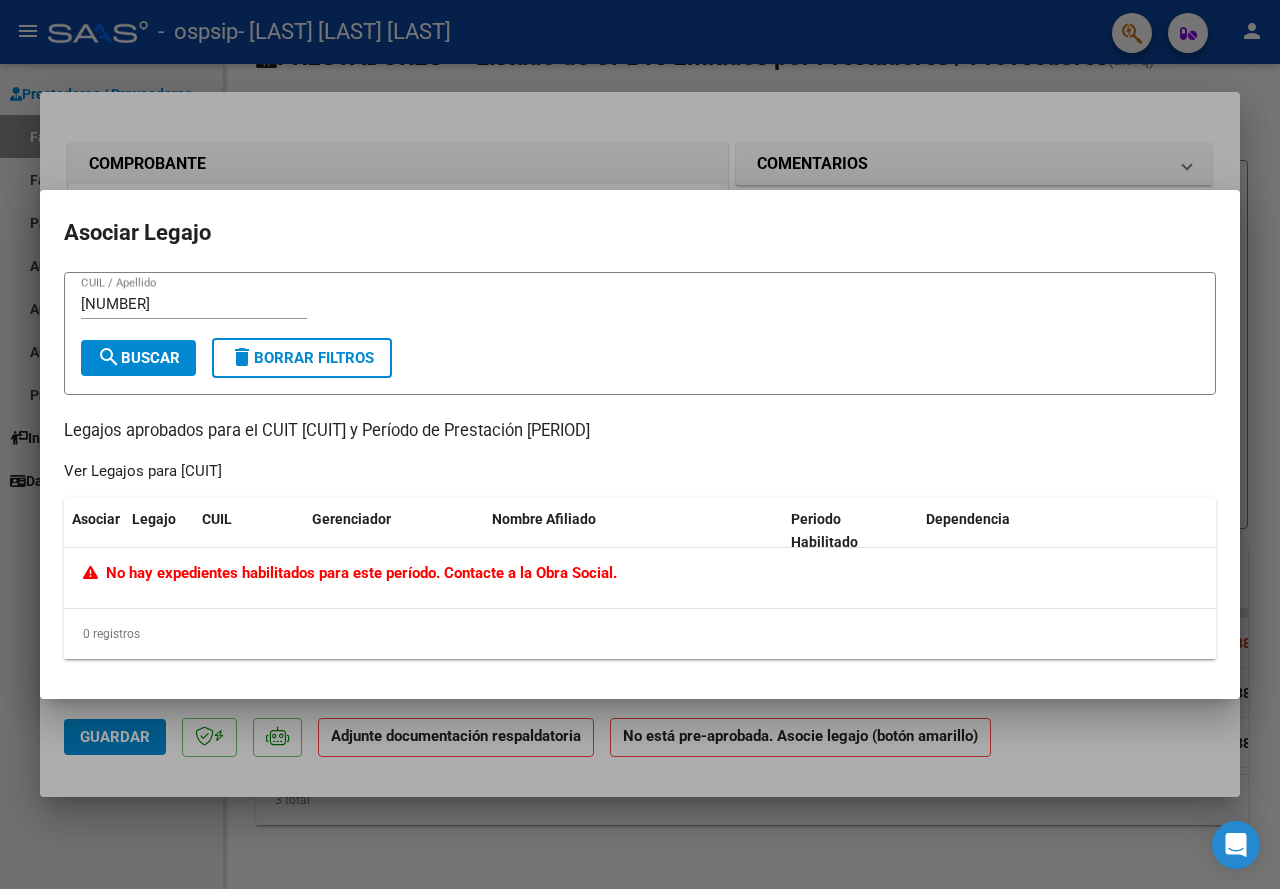click at bounding box center [640, 444] 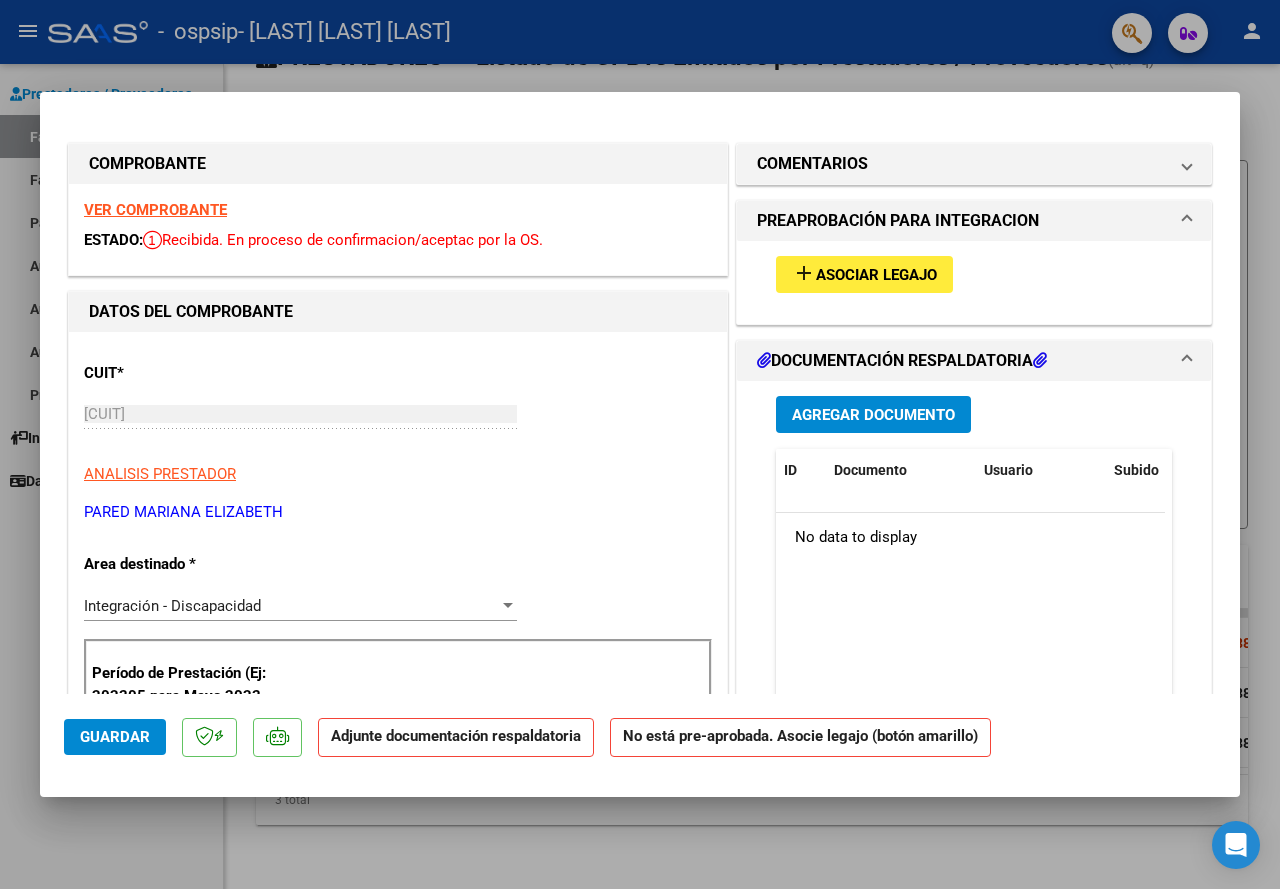 click at bounding box center [640, 444] 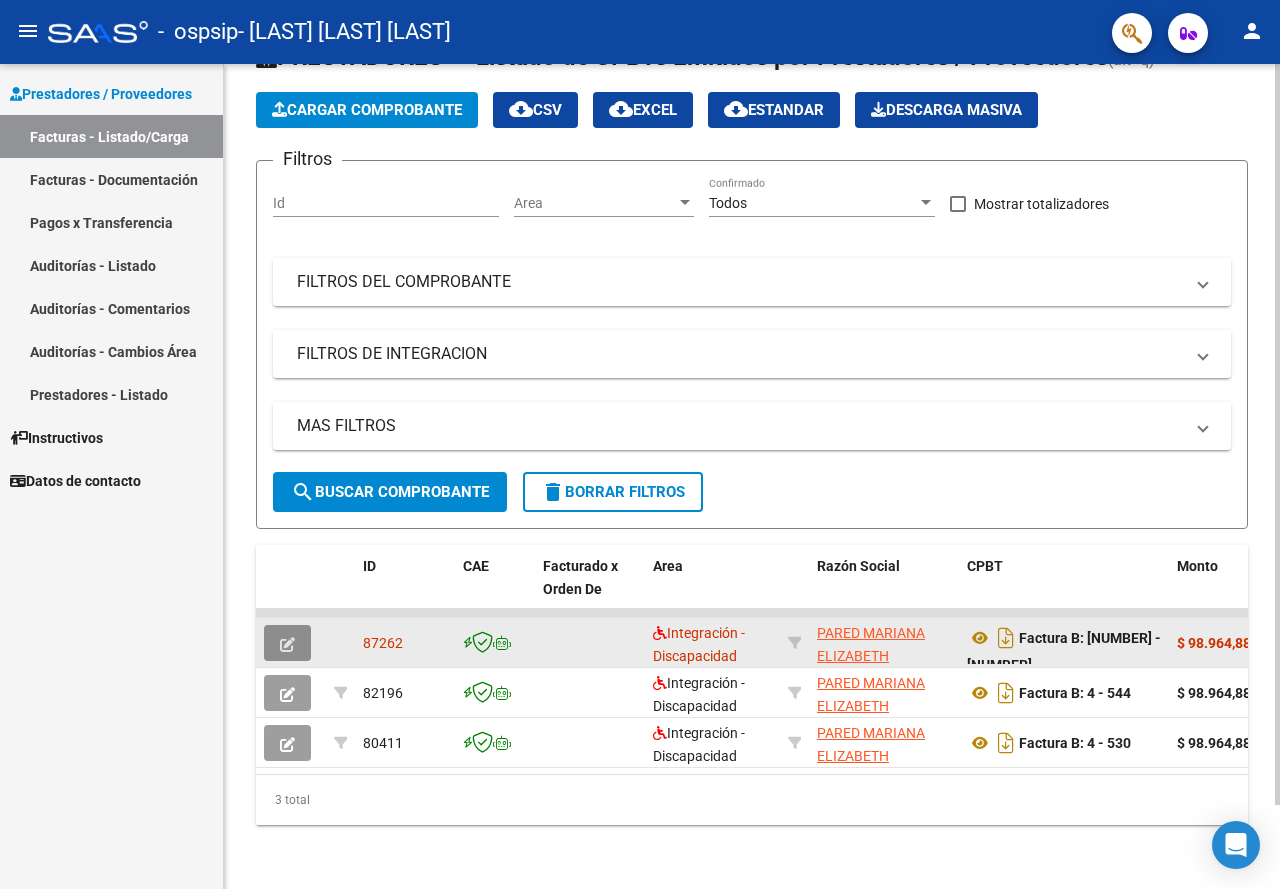 click 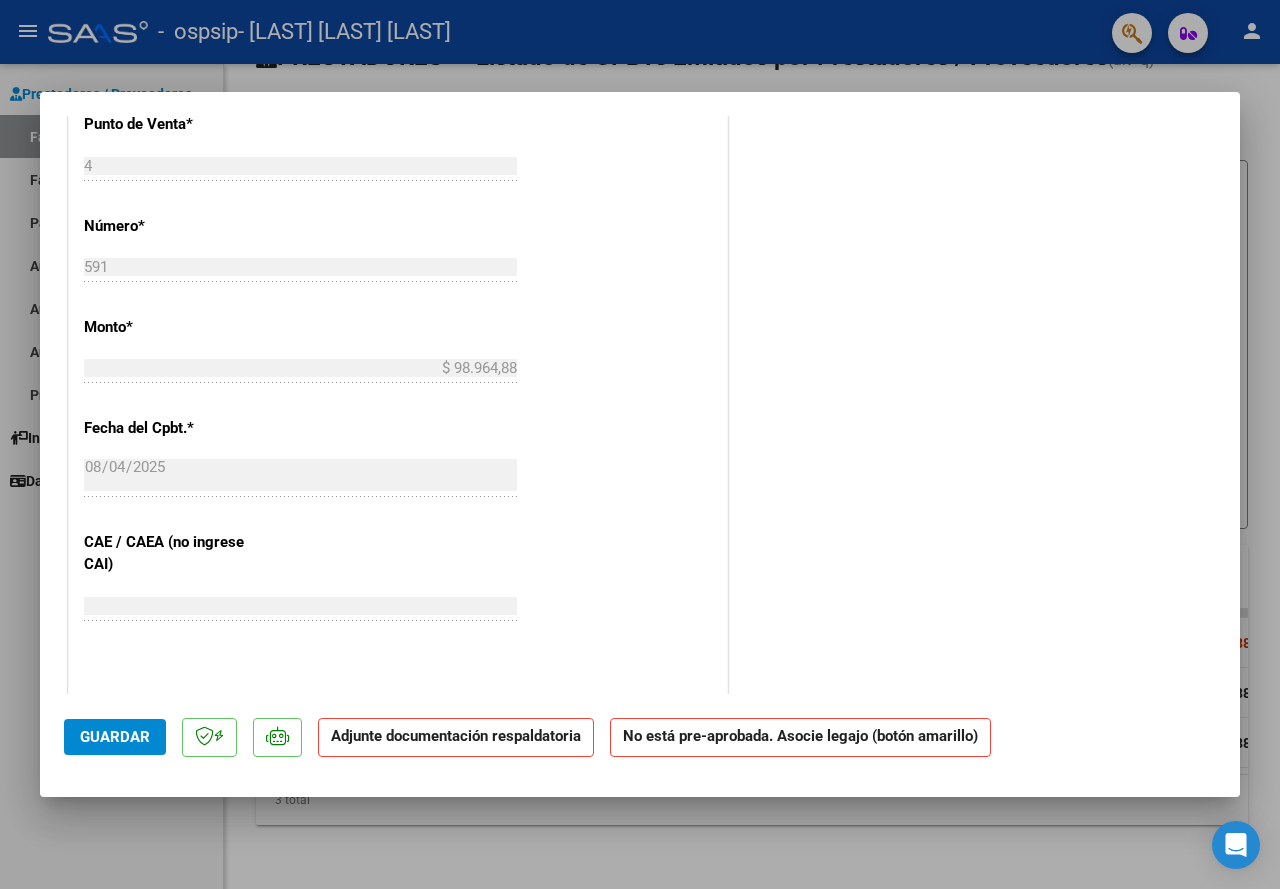 scroll, scrollTop: 1109, scrollLeft: 0, axis: vertical 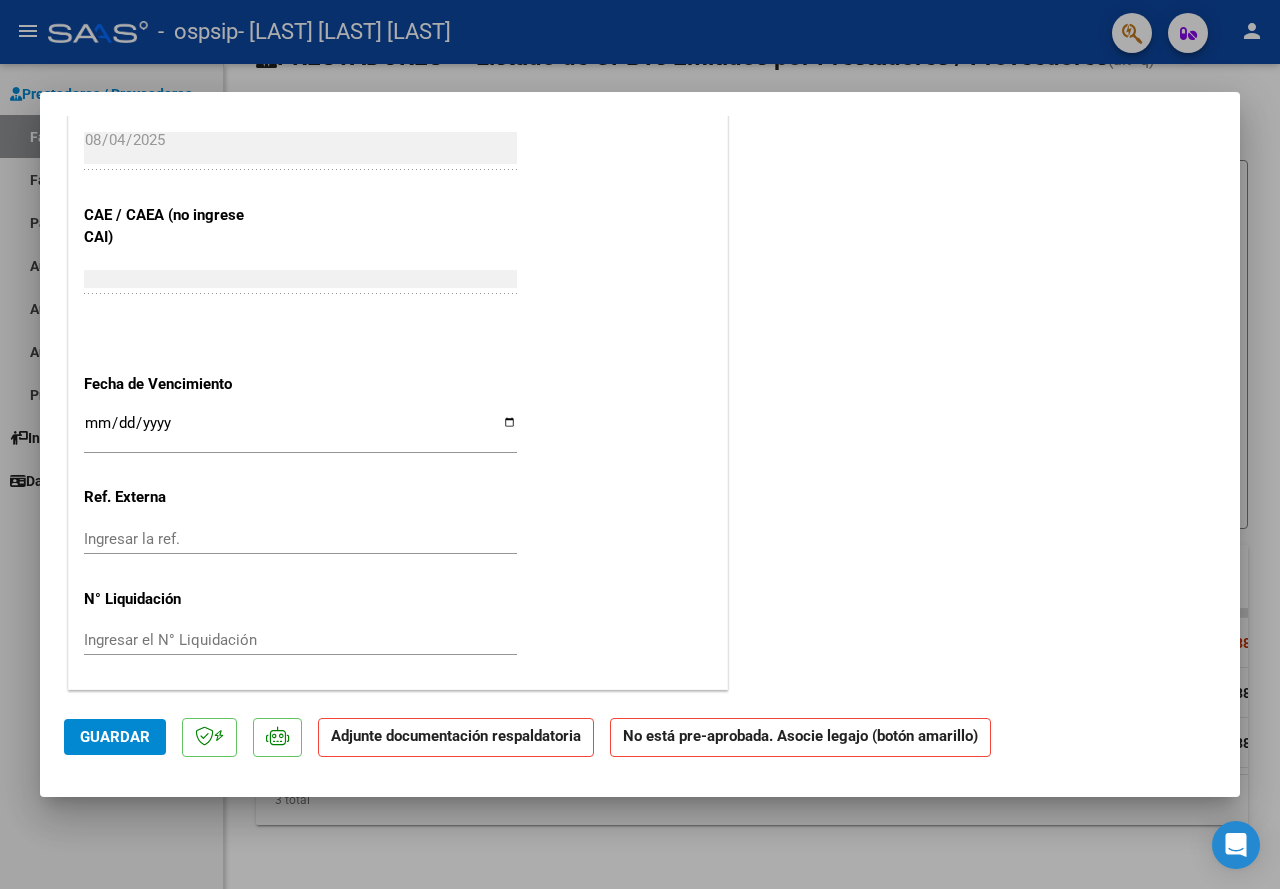 click at bounding box center (640, 444) 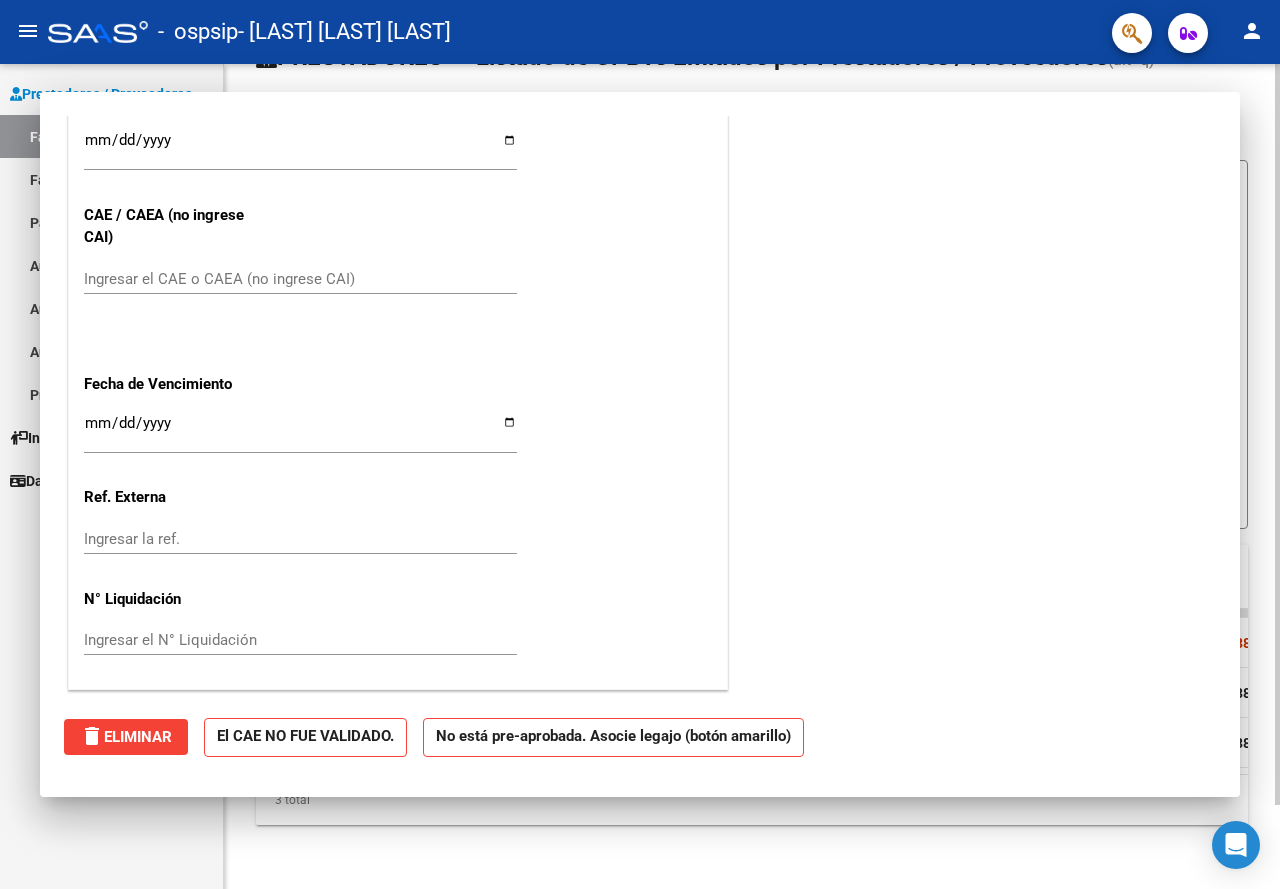 scroll, scrollTop: 1094, scrollLeft: 0, axis: vertical 